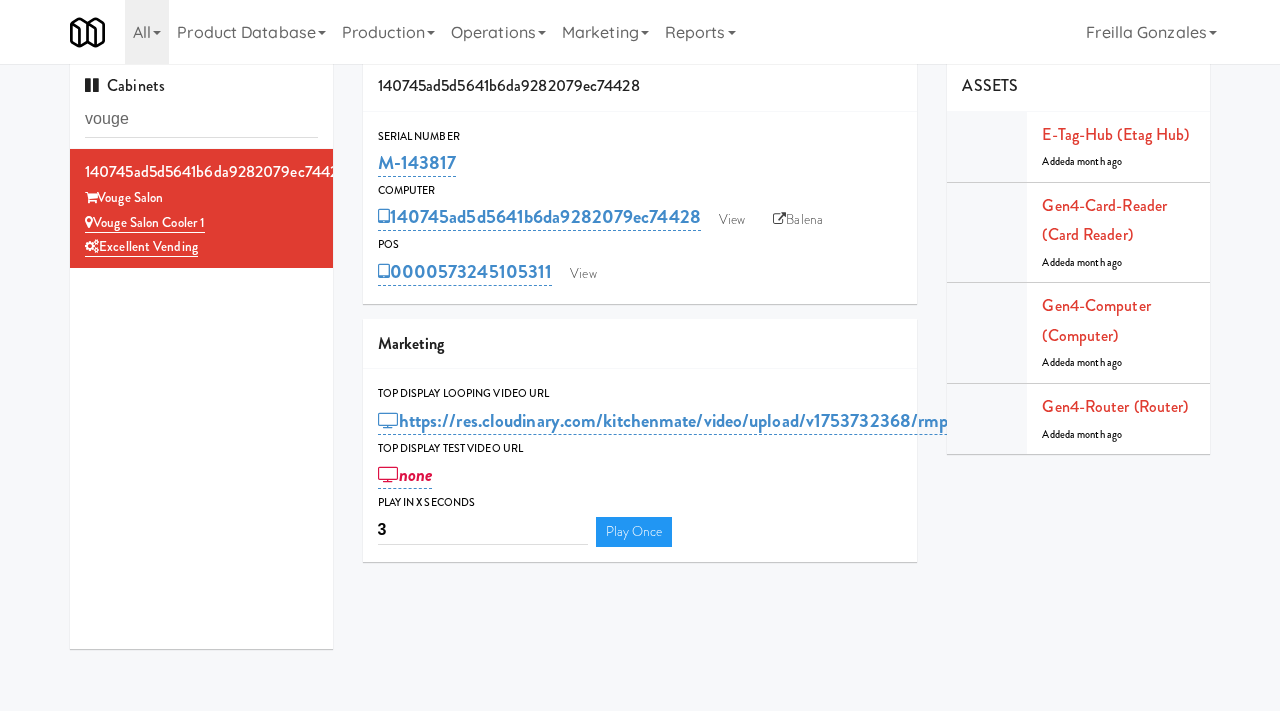 scroll, scrollTop: 0, scrollLeft: 0, axis: both 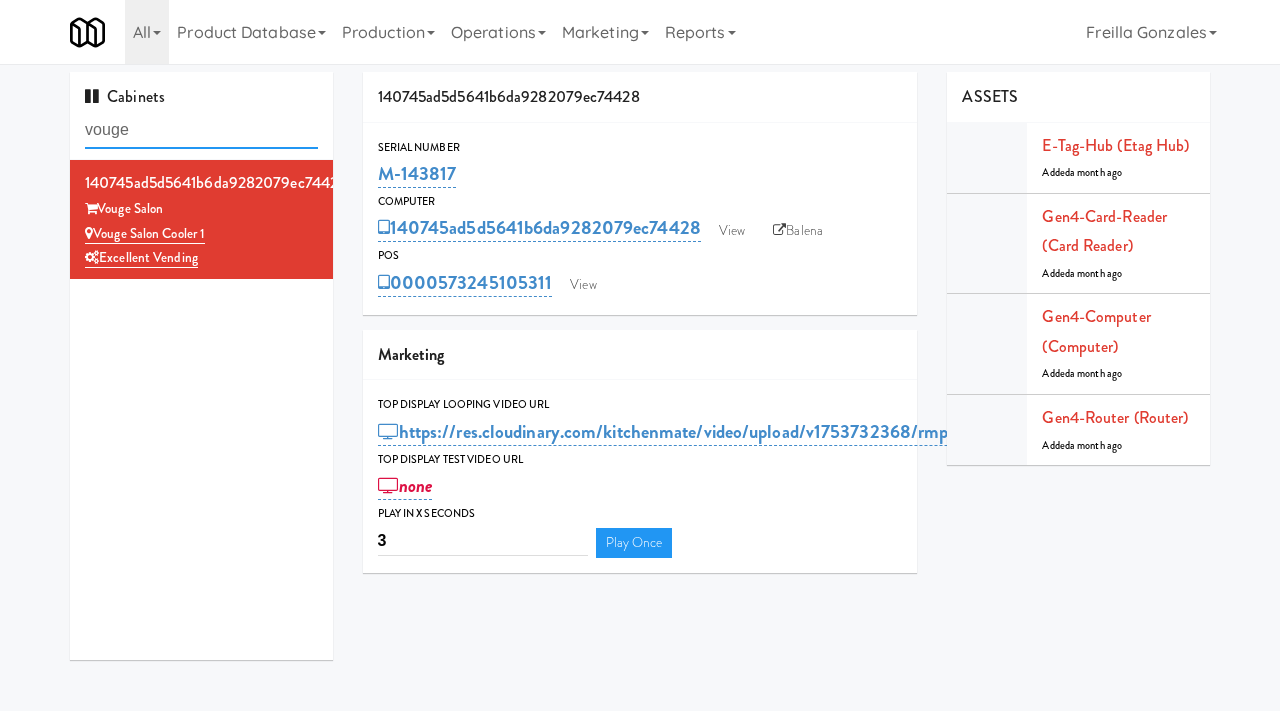 drag, startPoint x: 157, startPoint y: 134, endPoint x: 65, endPoint y: 118, distance: 93.38094 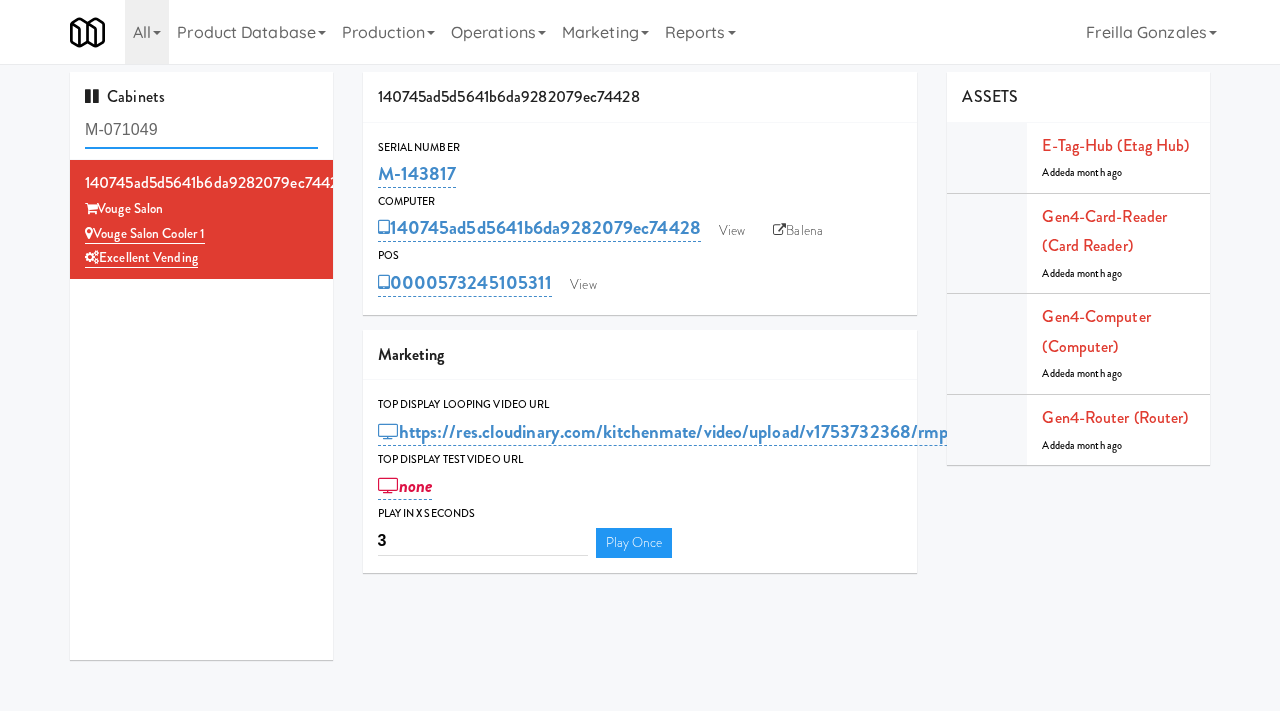 type on "M-071049" 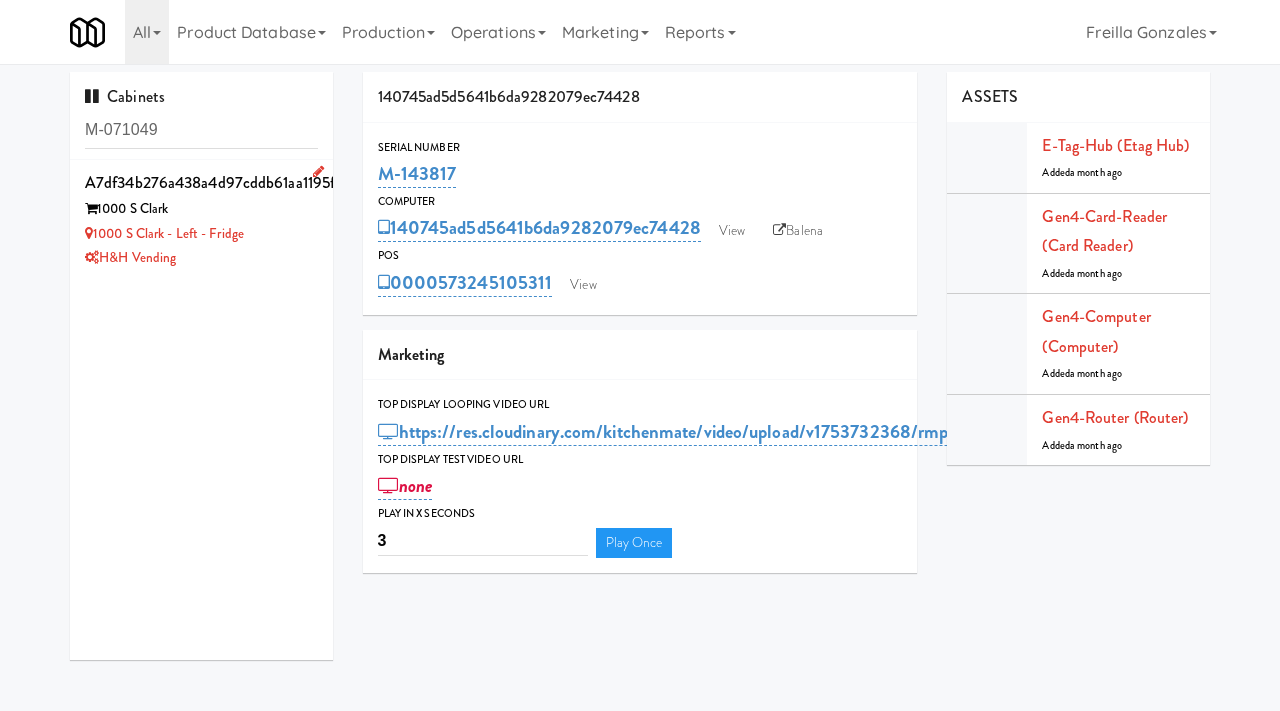 click on "1000 S Clark" at bounding box center [201, 209] 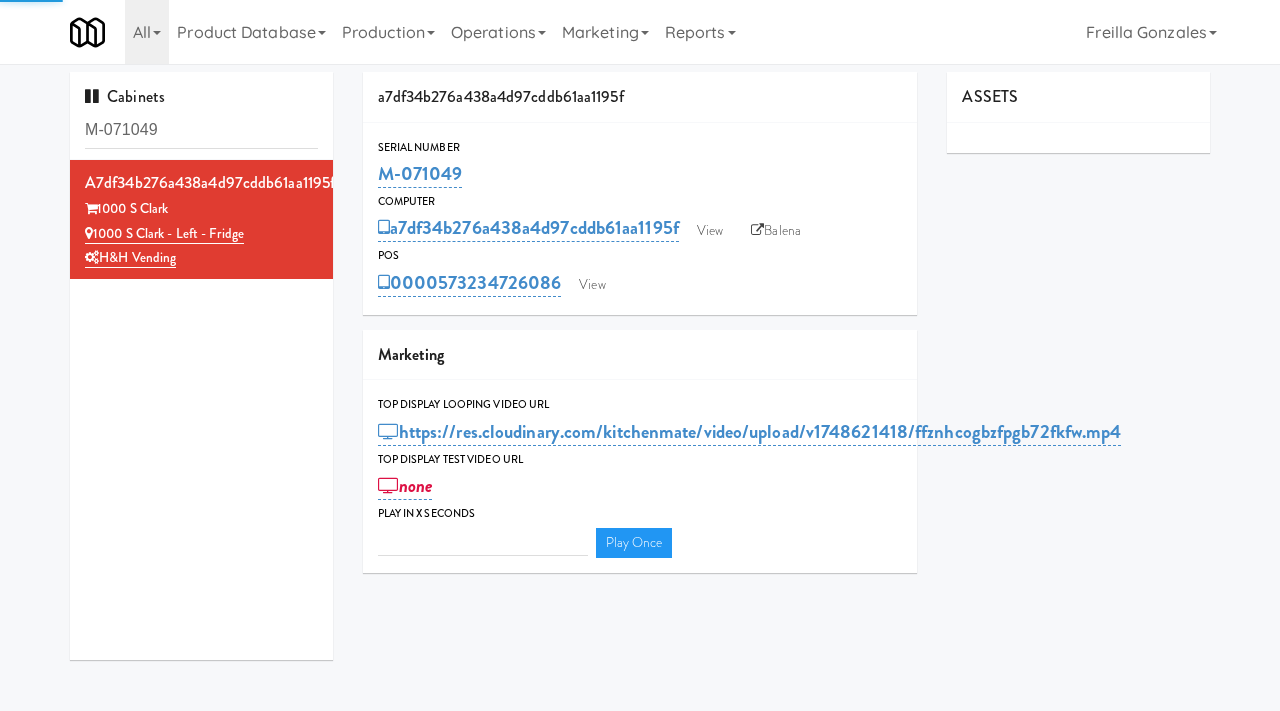 type on "3" 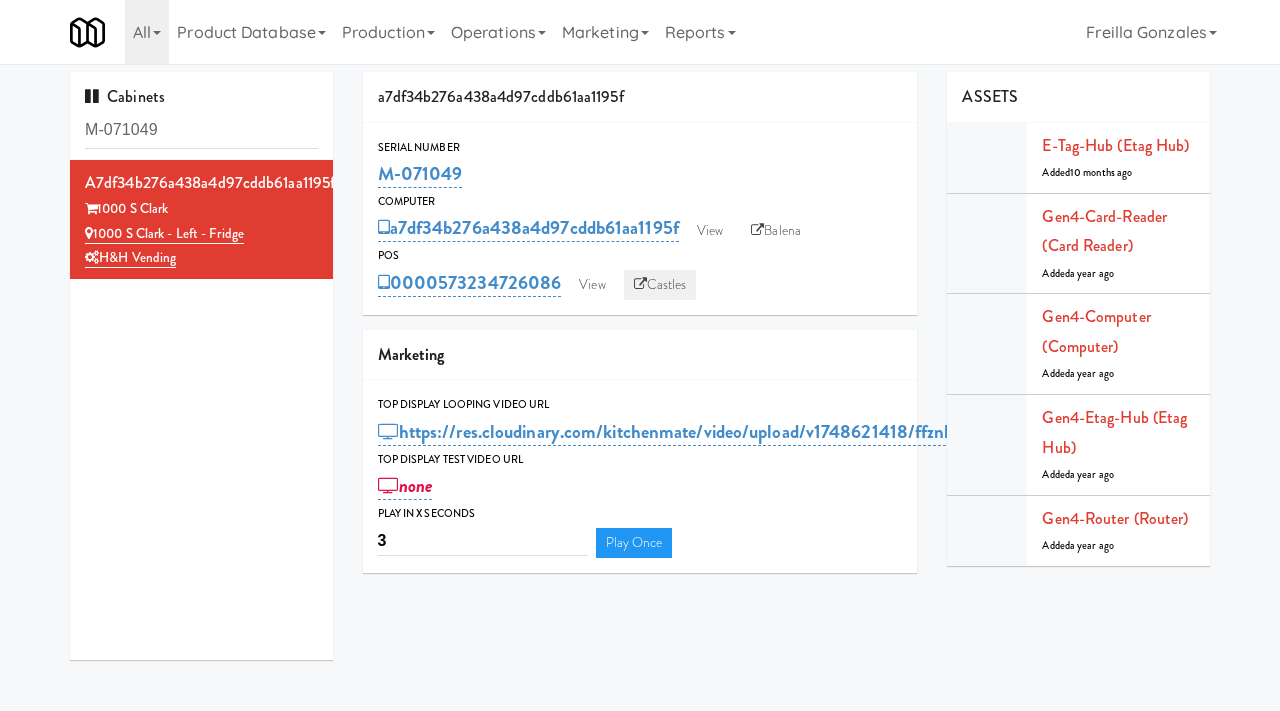click on "Castles" at bounding box center [660, 285] 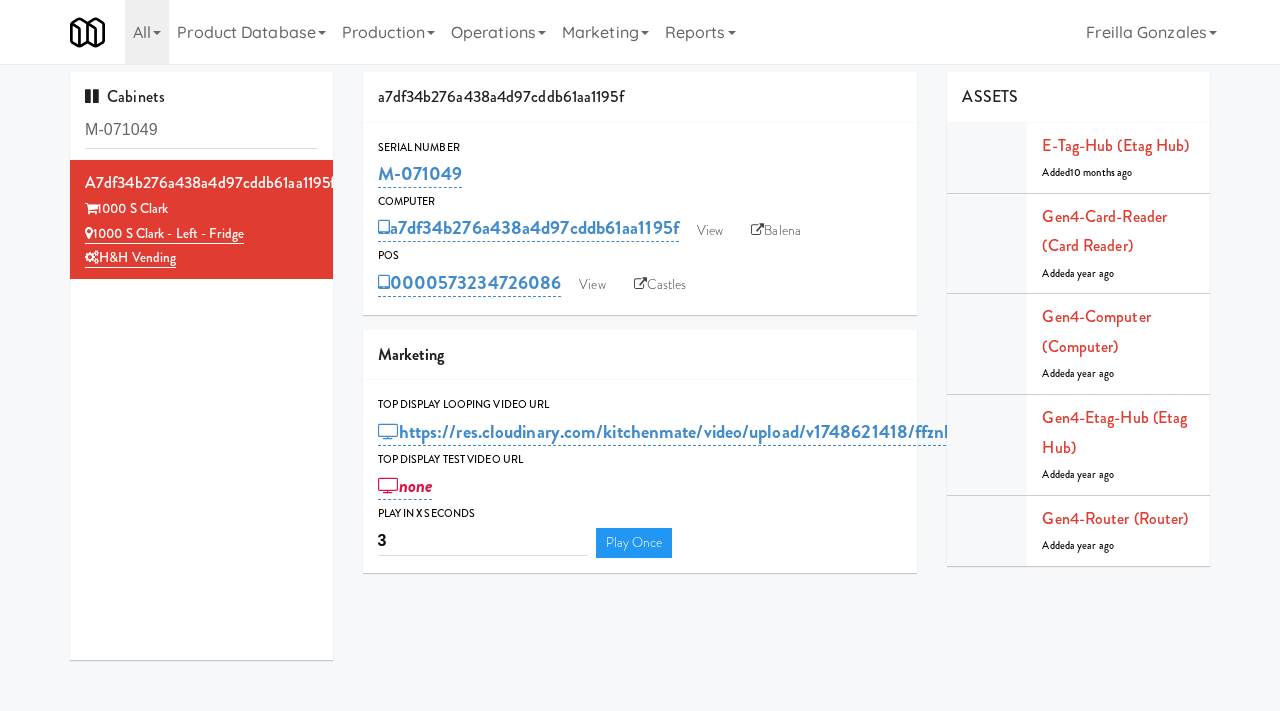 click on "POS" at bounding box center (640, 256) 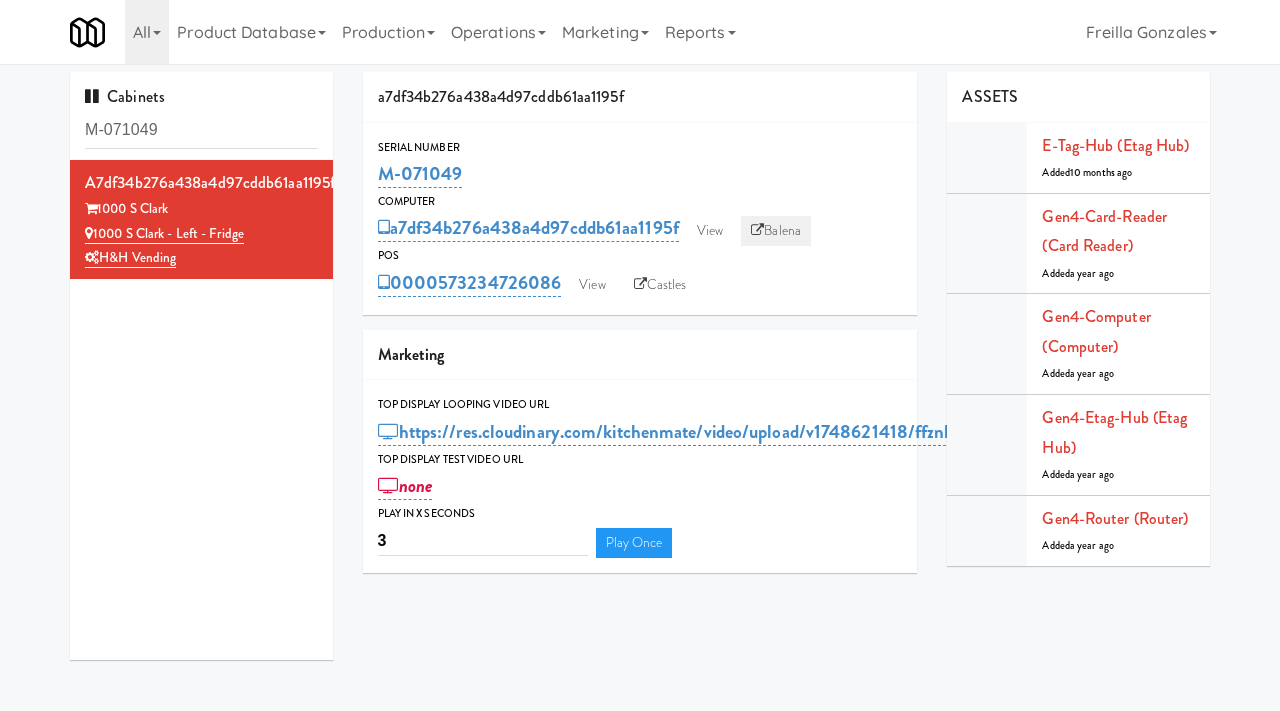 click on "Balena" at bounding box center [776, 231] 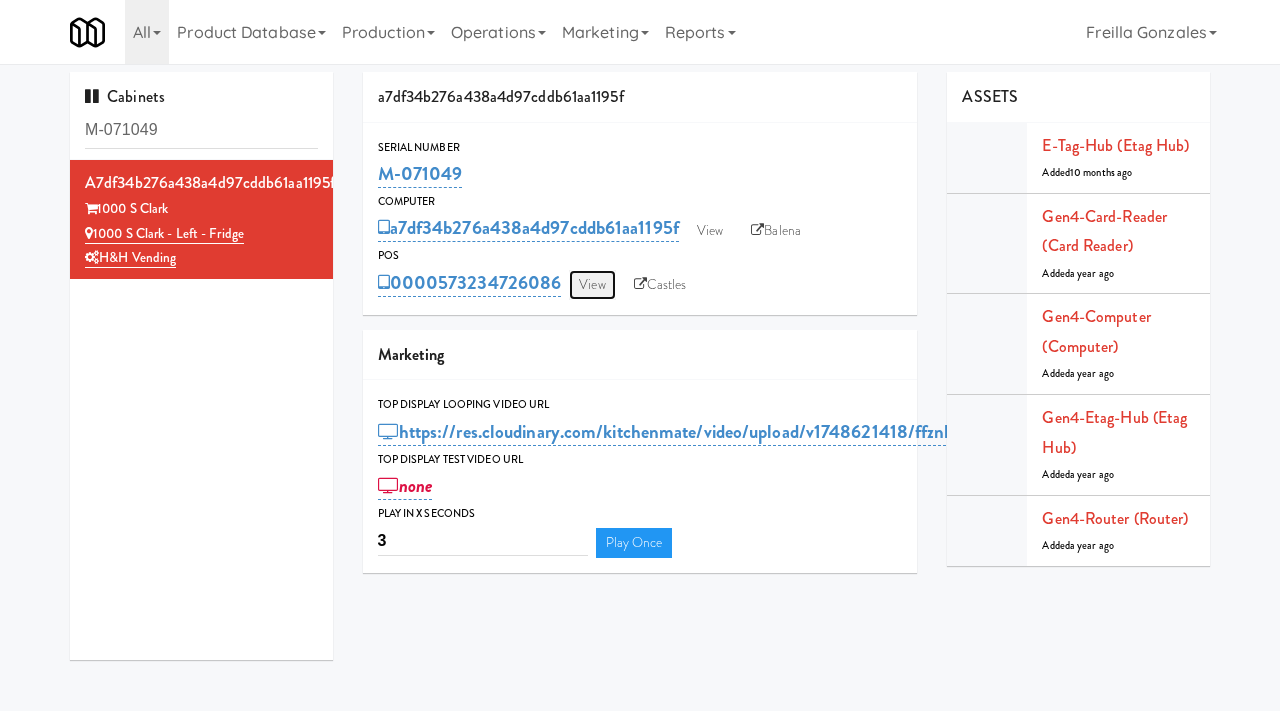 click on "View" at bounding box center (592, 285) 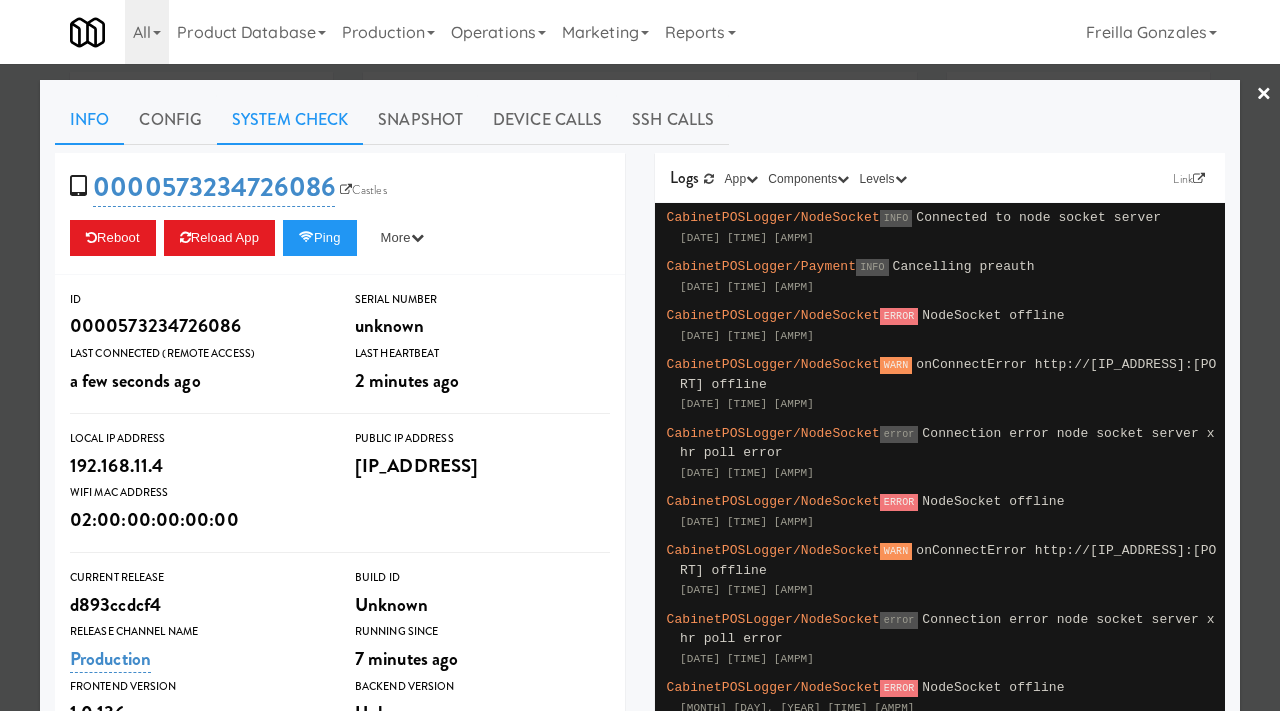click on "System Check" at bounding box center (290, 120) 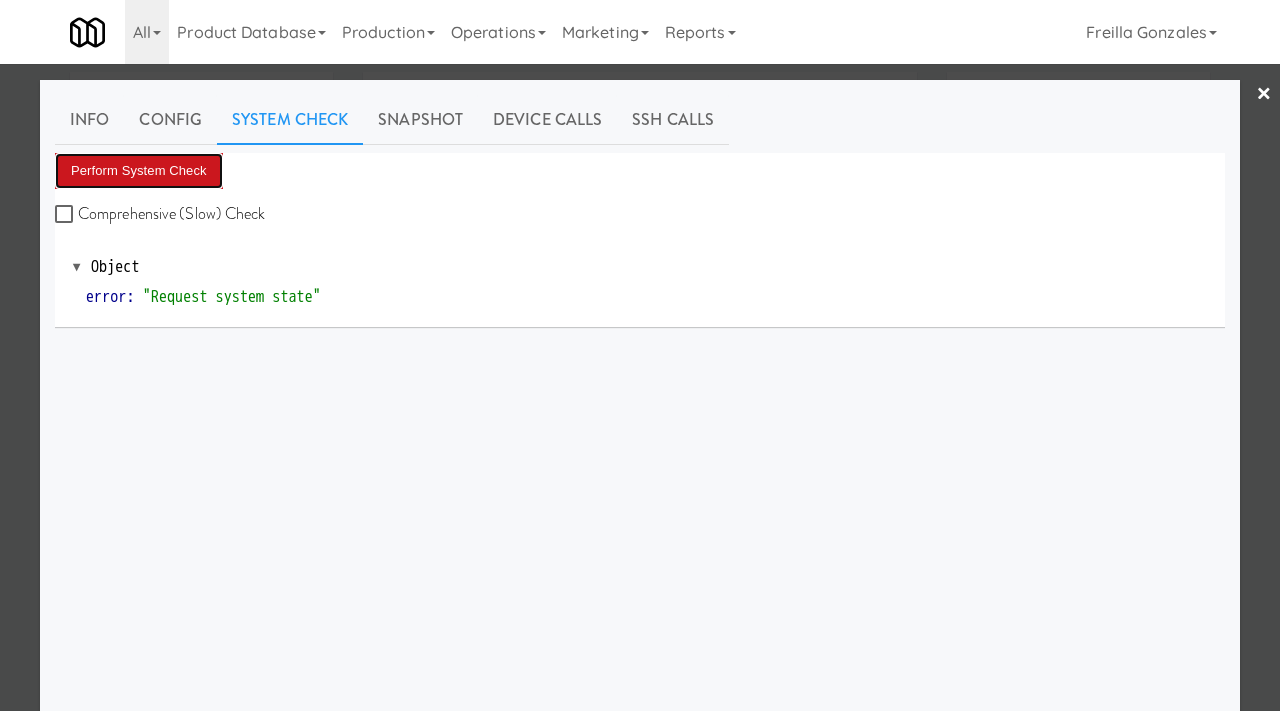 click on "Perform System Check" at bounding box center (139, 171) 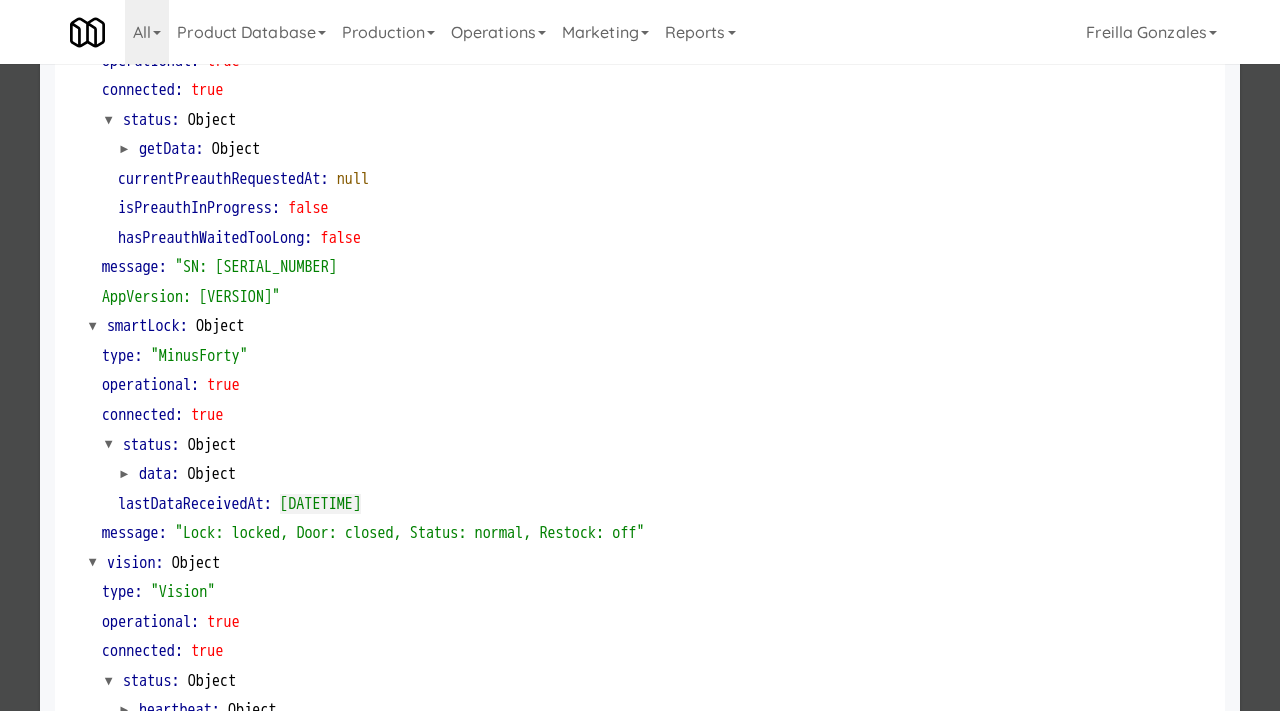 scroll, scrollTop: 0, scrollLeft: 0, axis: both 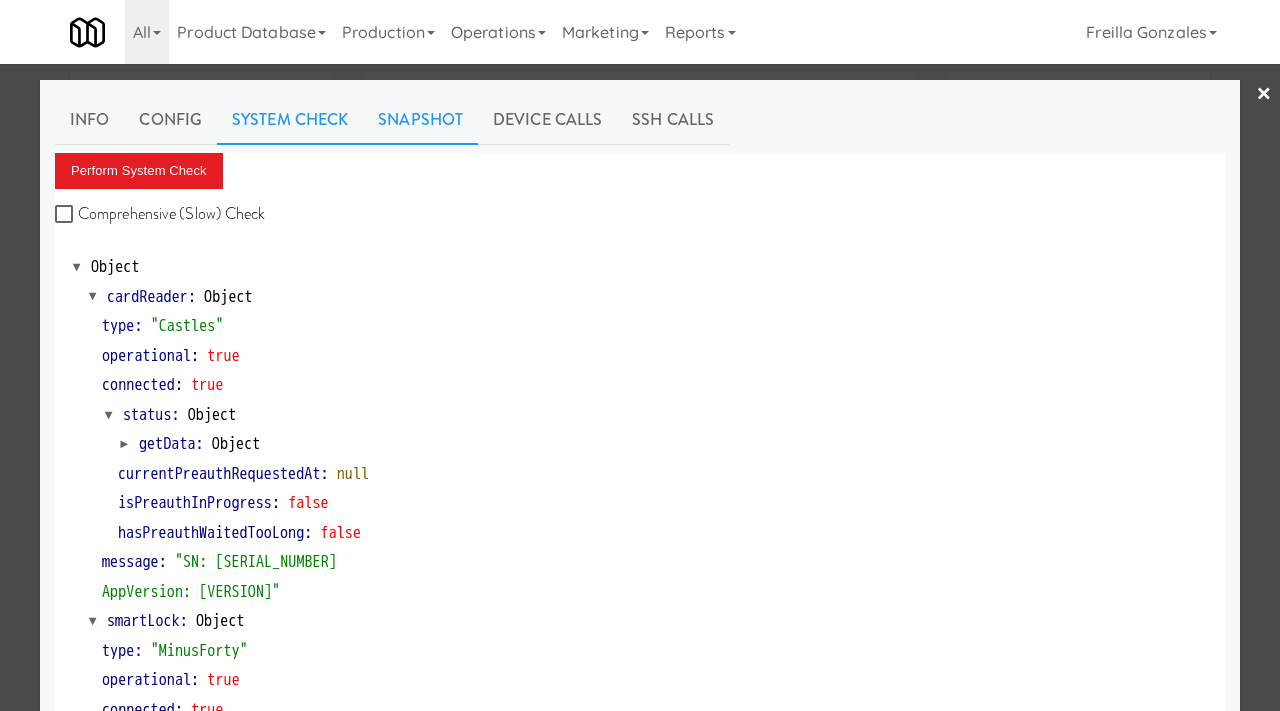 click on "Snapshot" at bounding box center (420, 120) 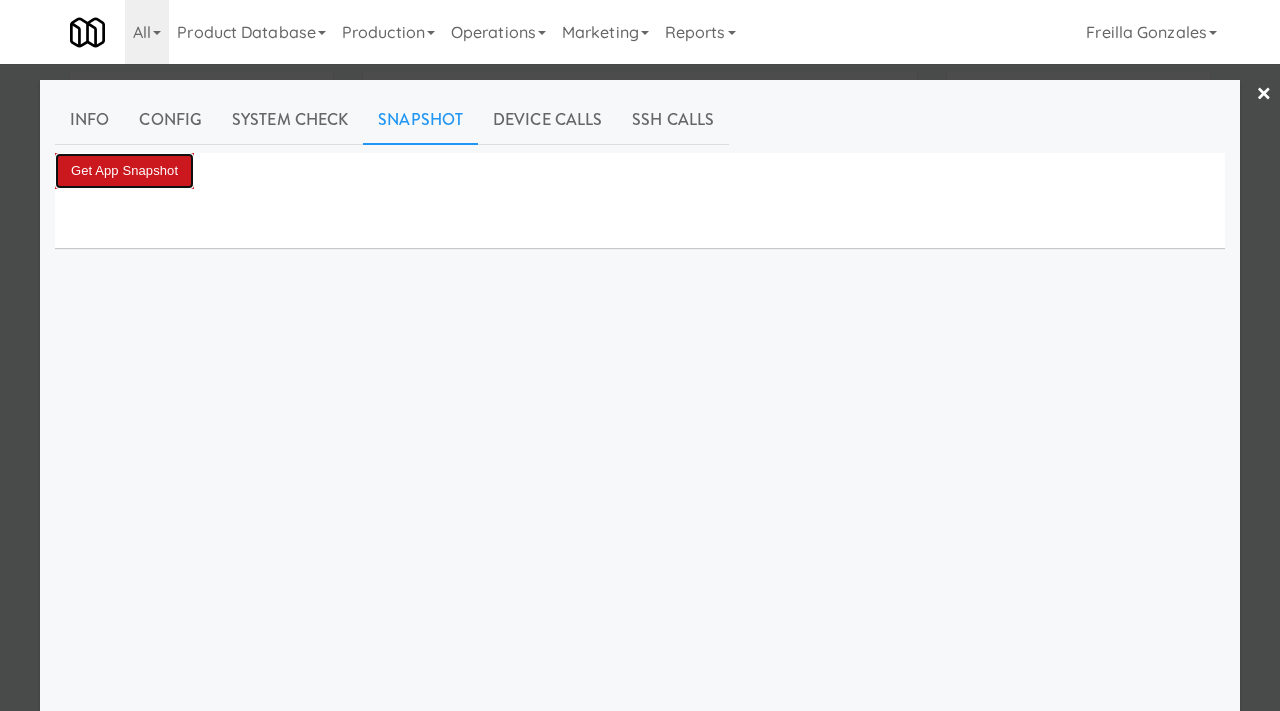 click on "Get App Snapshot" at bounding box center (124, 171) 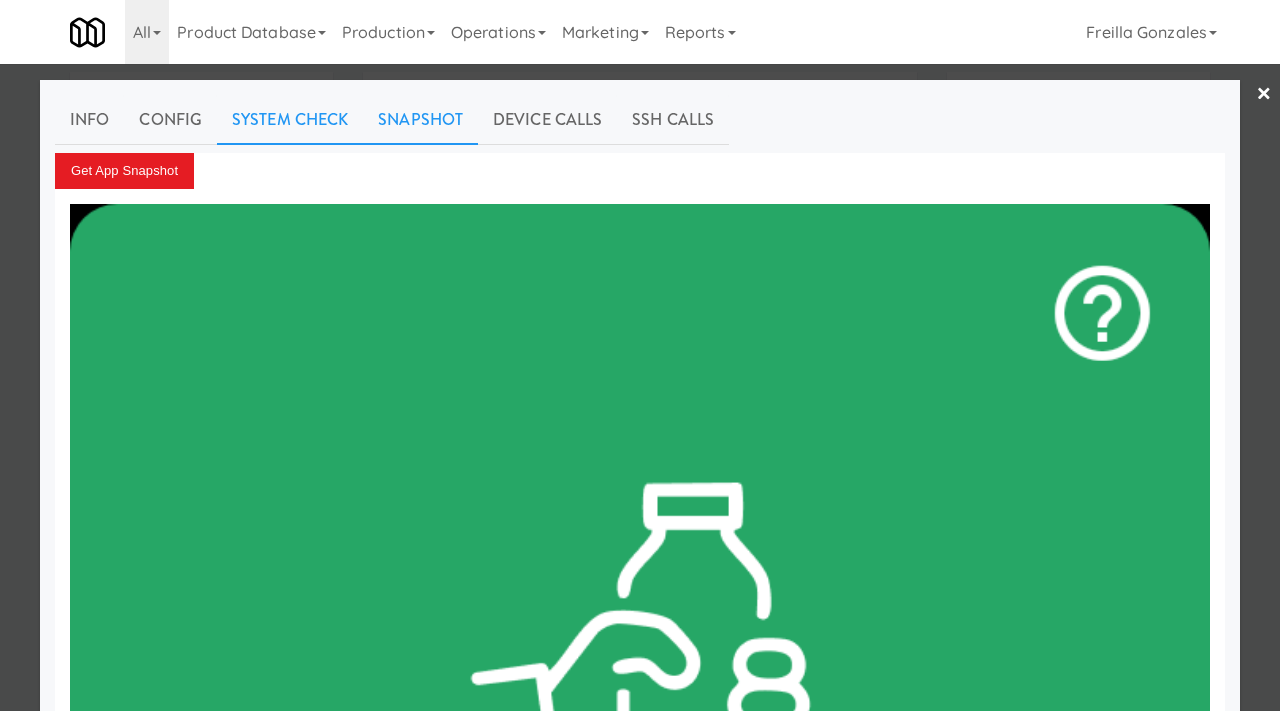 click on "System Check" at bounding box center (290, 120) 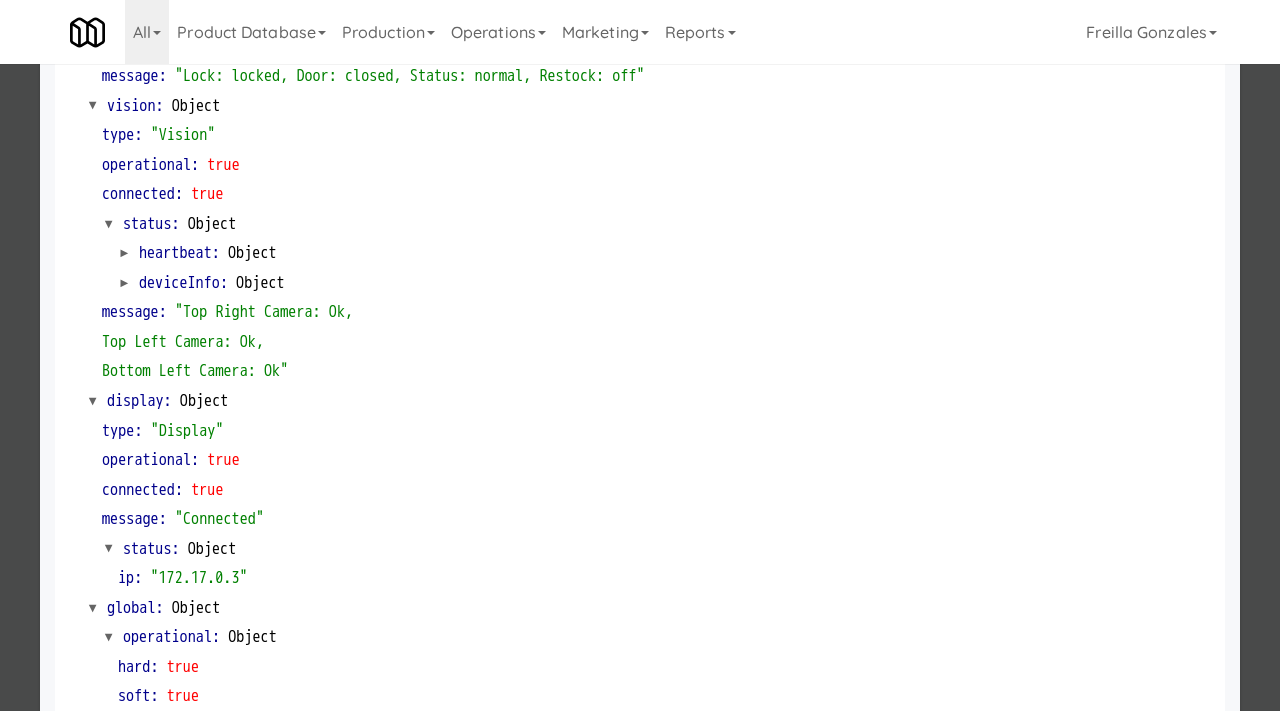 scroll, scrollTop: 842, scrollLeft: 0, axis: vertical 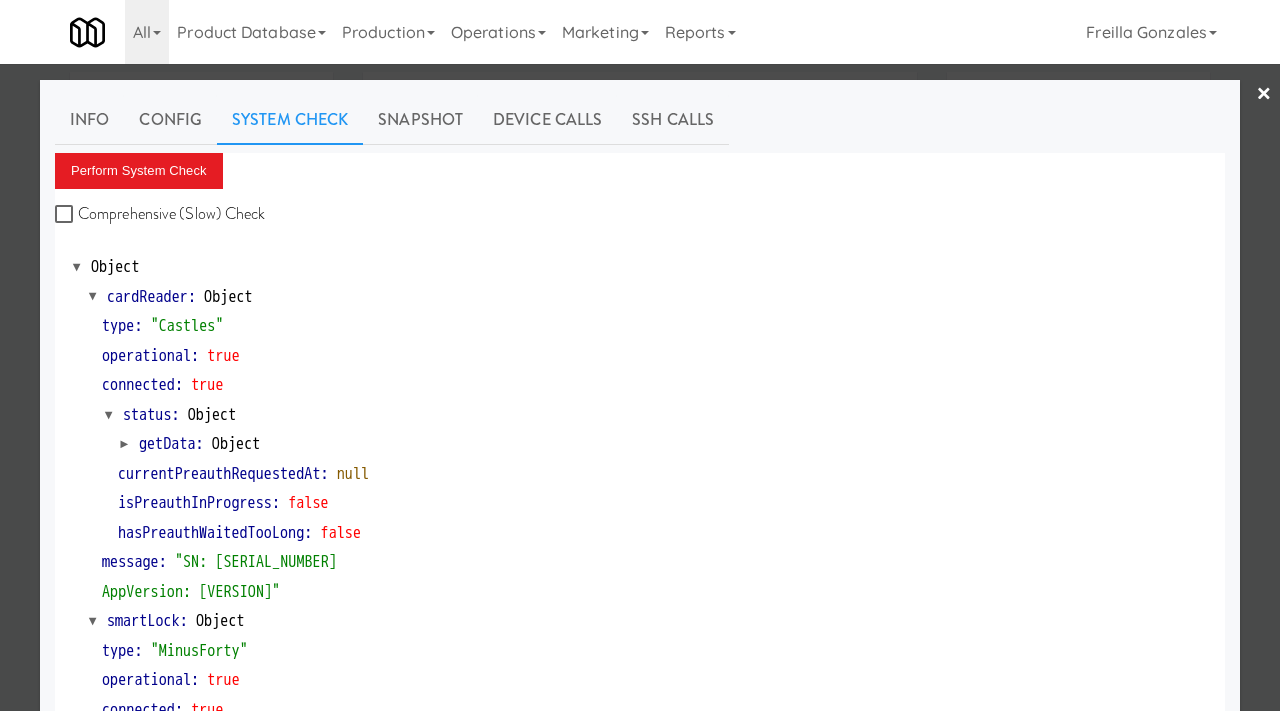 click at bounding box center (640, 355) 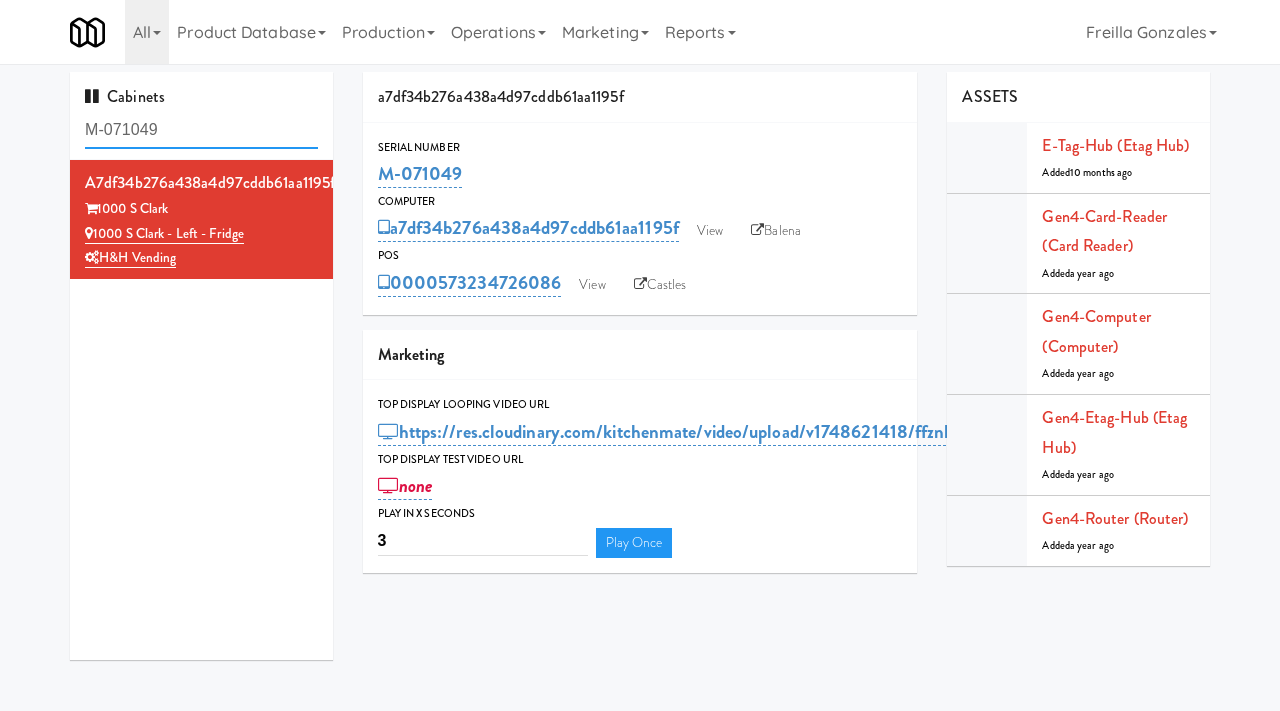 click on "M-071049" at bounding box center (201, 130) 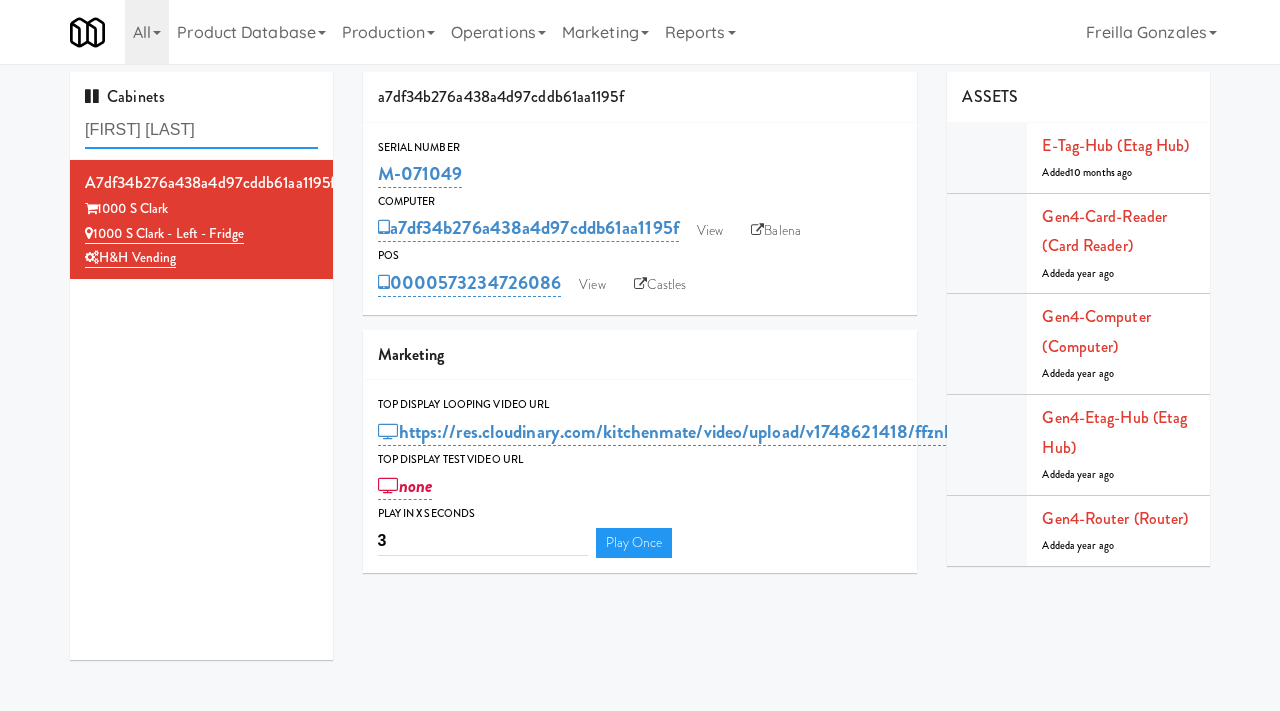 type on "charles river" 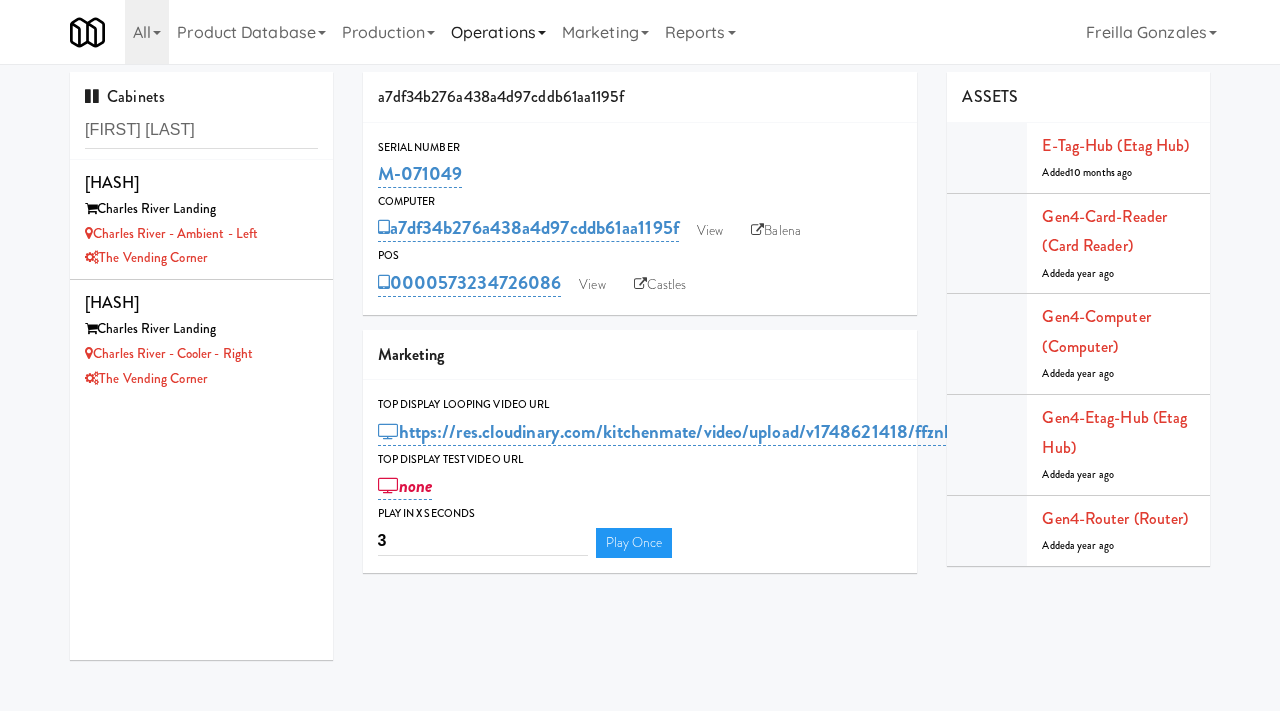 scroll, scrollTop: 64, scrollLeft: 0, axis: vertical 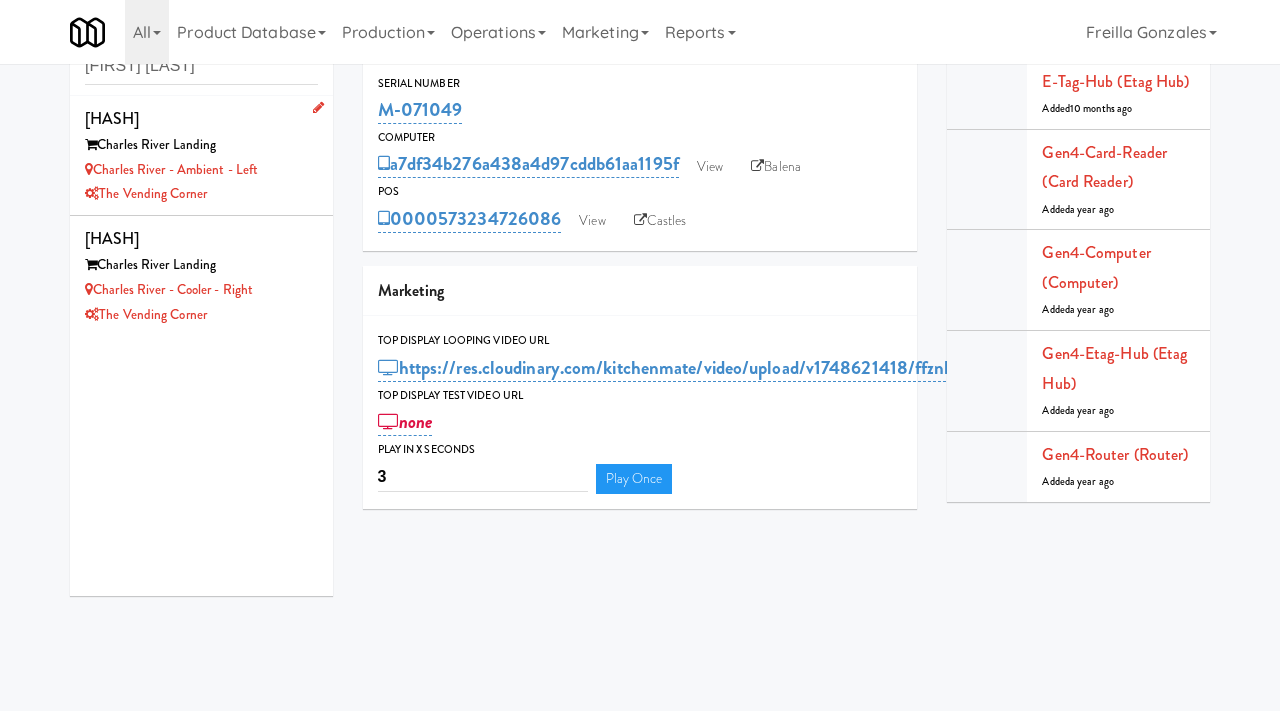 click on "Charles River - Ambient - Left" at bounding box center (201, 170) 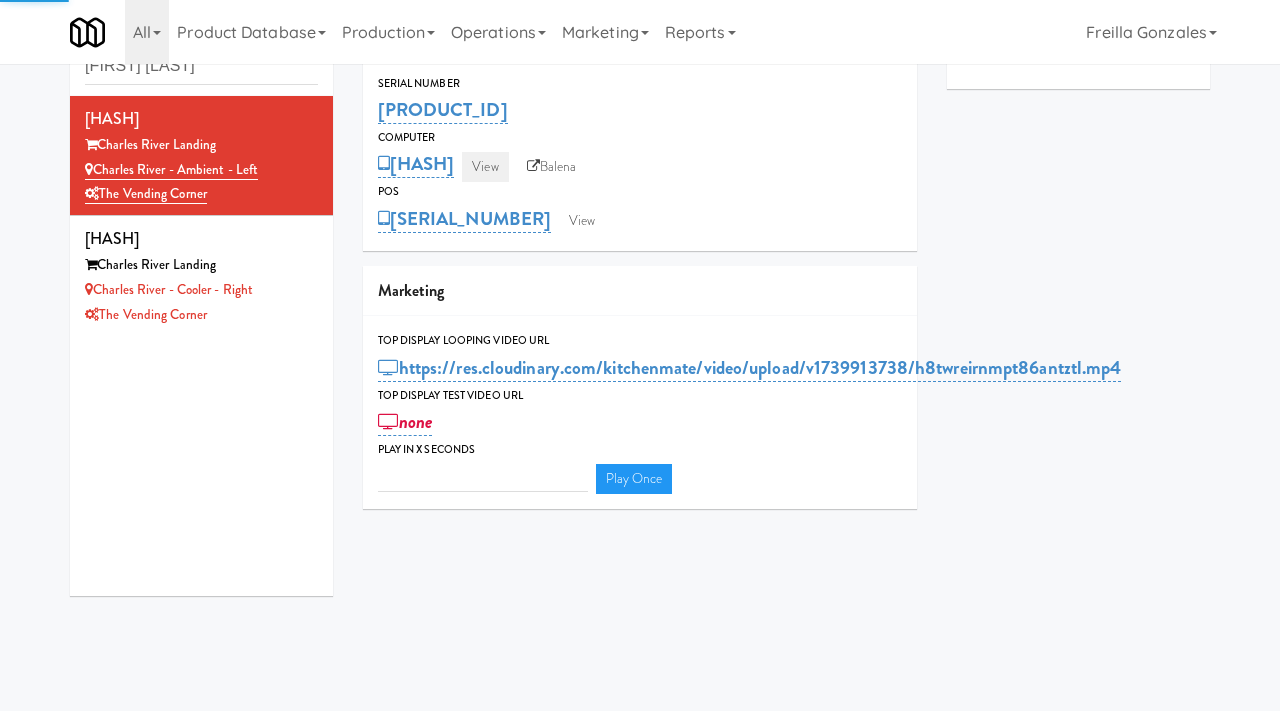 type on "3" 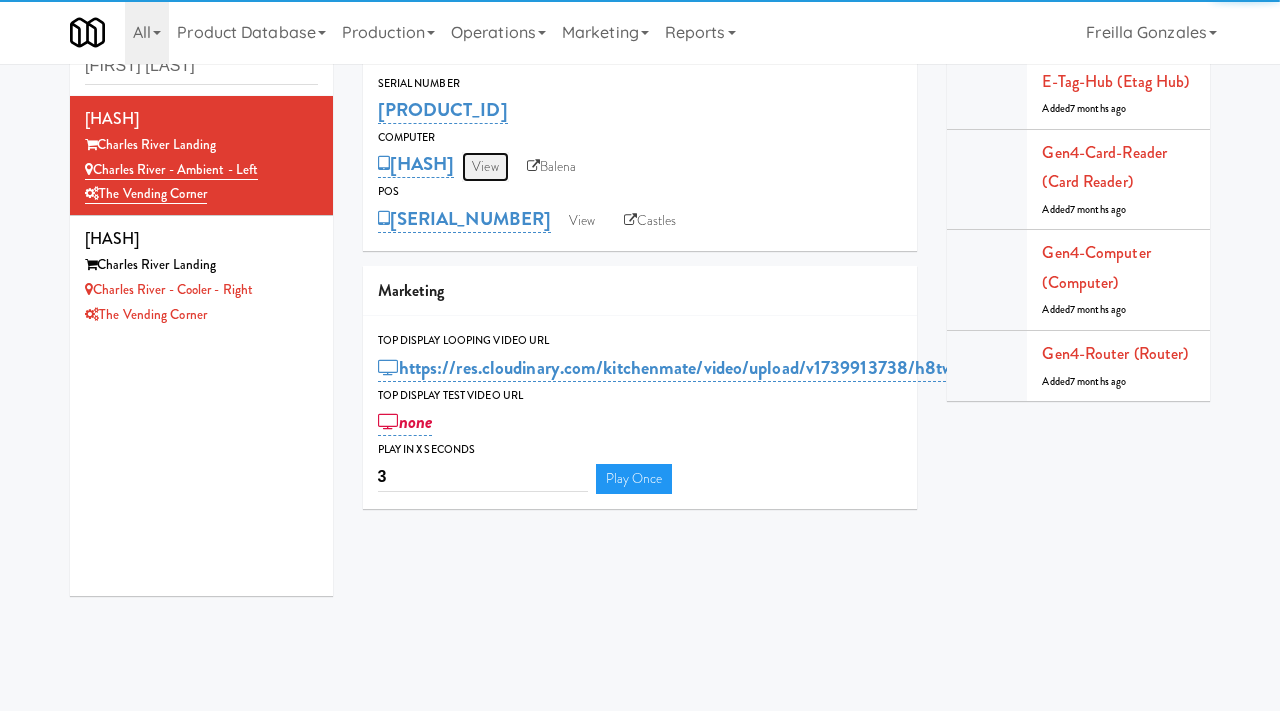 click on "View" at bounding box center (485, 167) 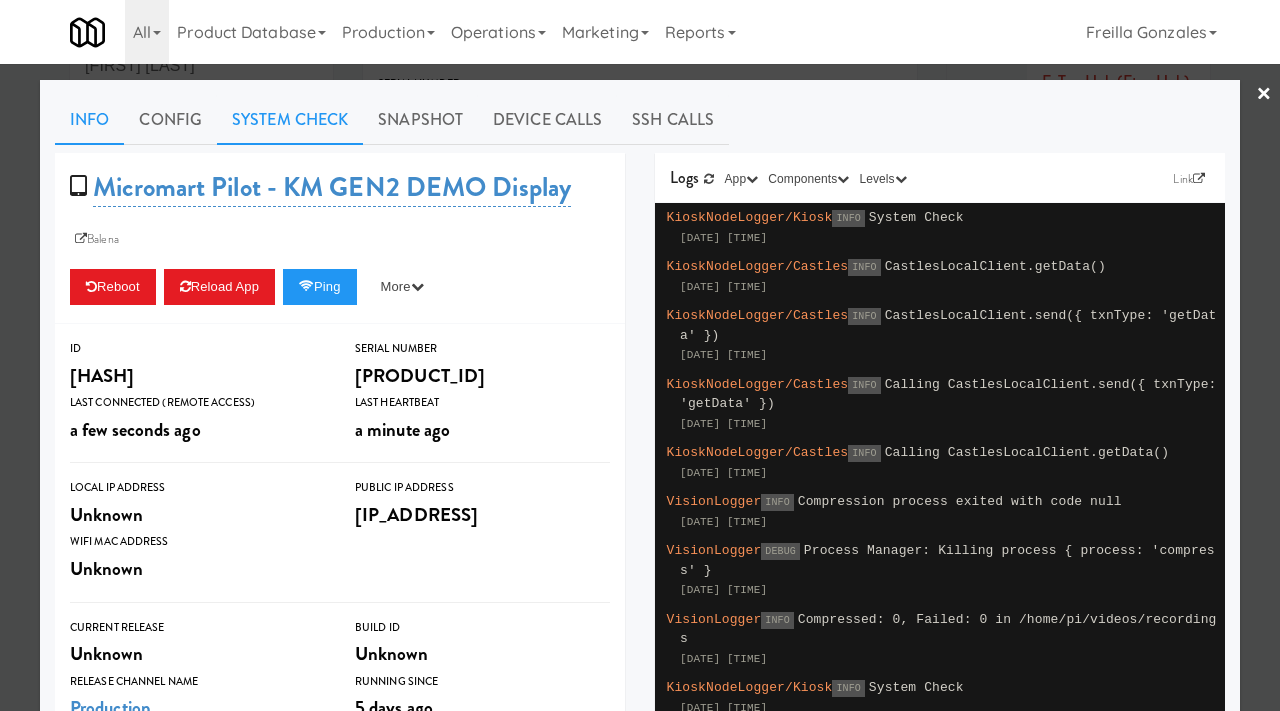 click on "System Check" at bounding box center [290, 120] 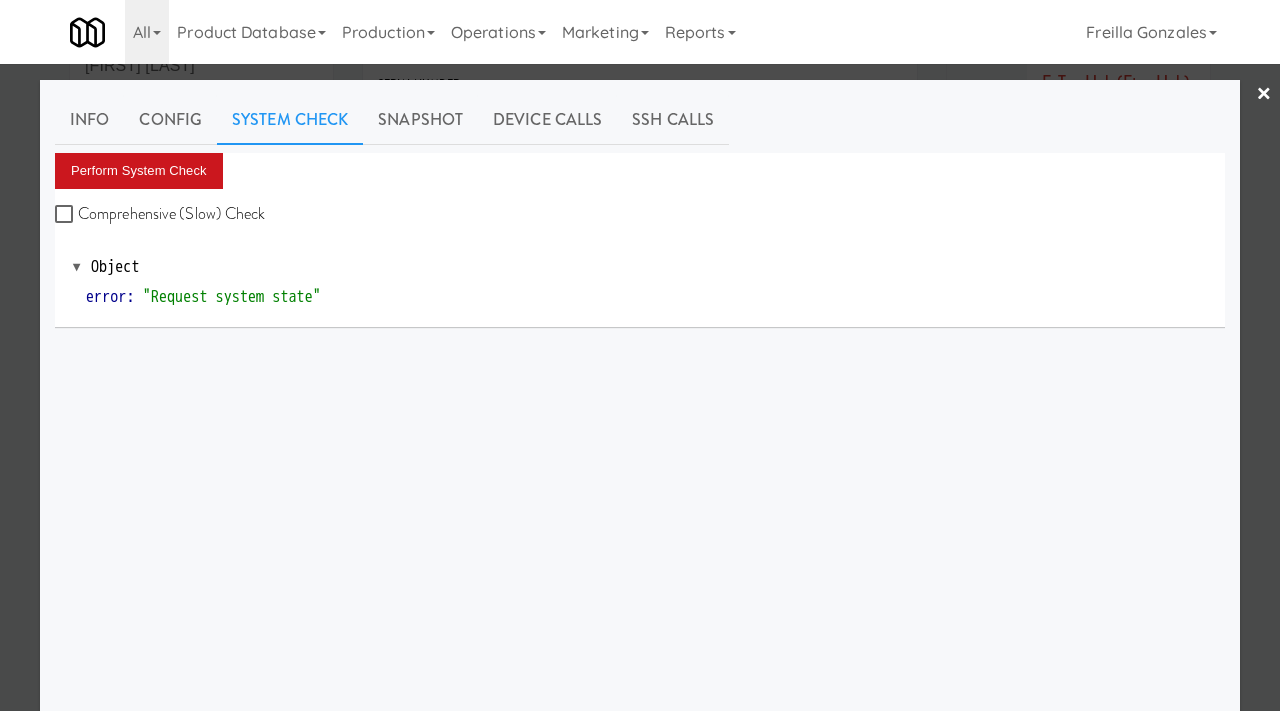 click on "Perform System Check" at bounding box center [139, 171] 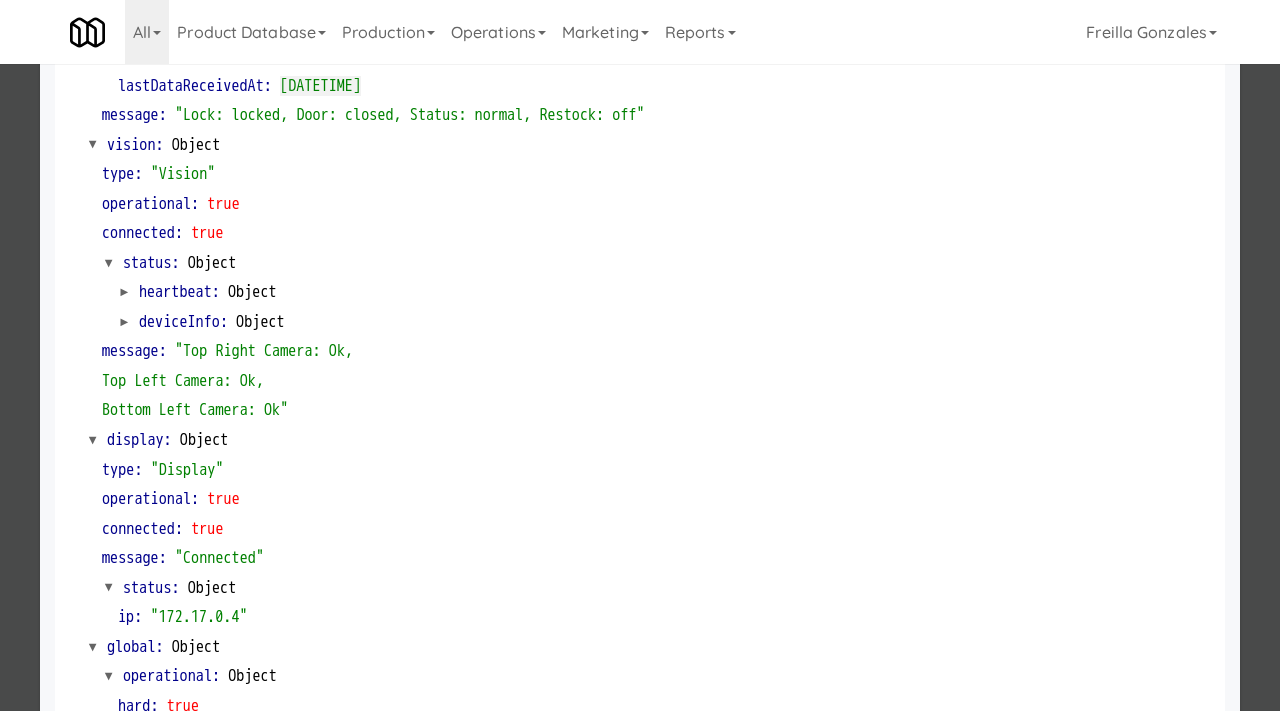 scroll, scrollTop: 842, scrollLeft: 0, axis: vertical 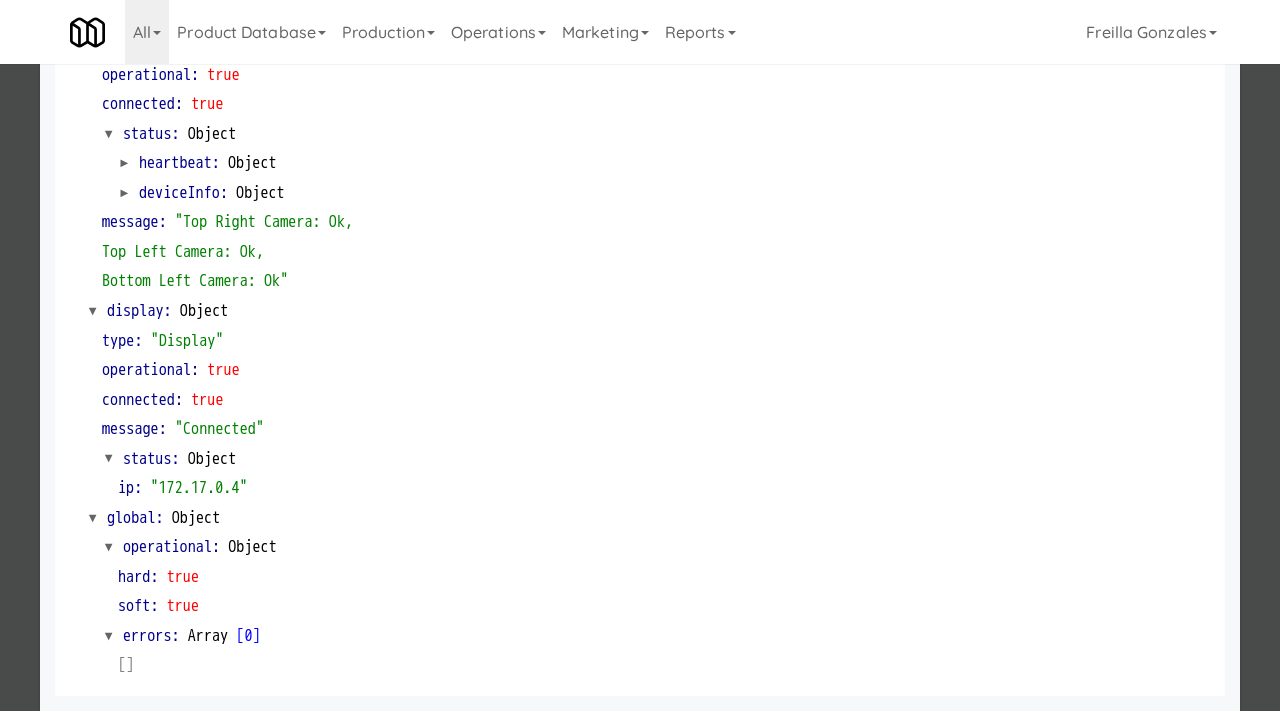 click at bounding box center (640, 355) 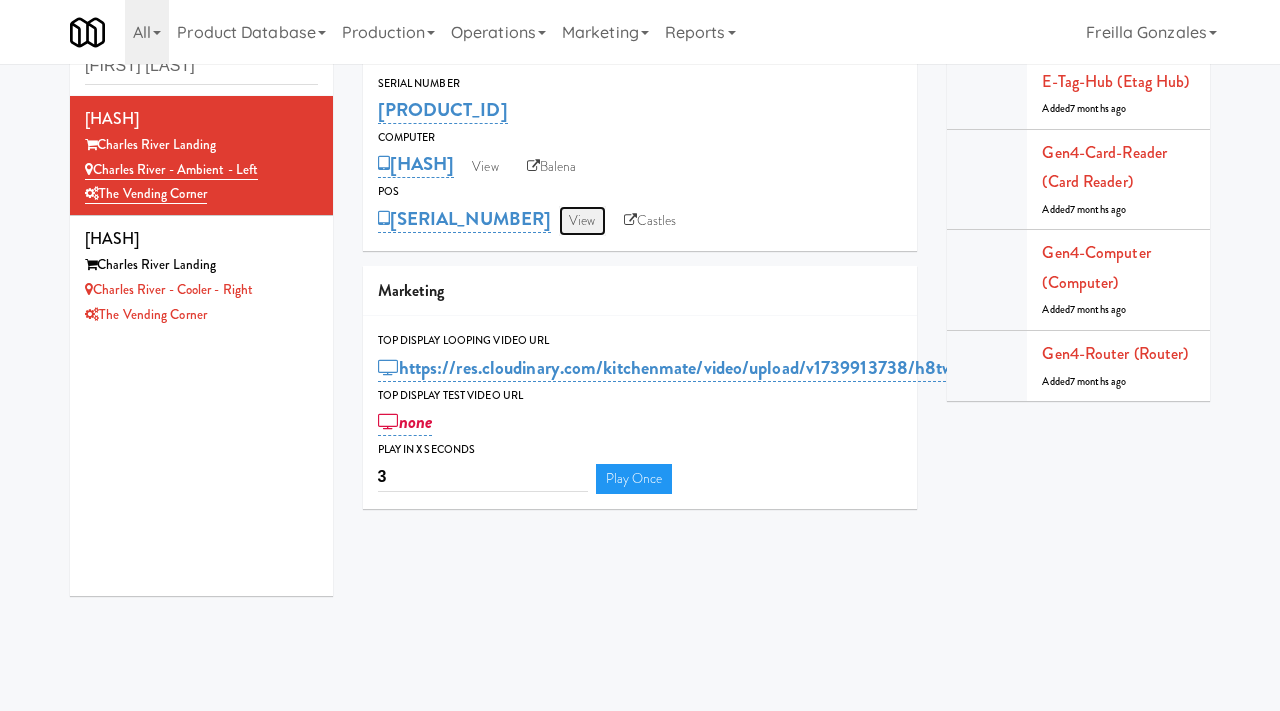 click on "View" at bounding box center [582, 221] 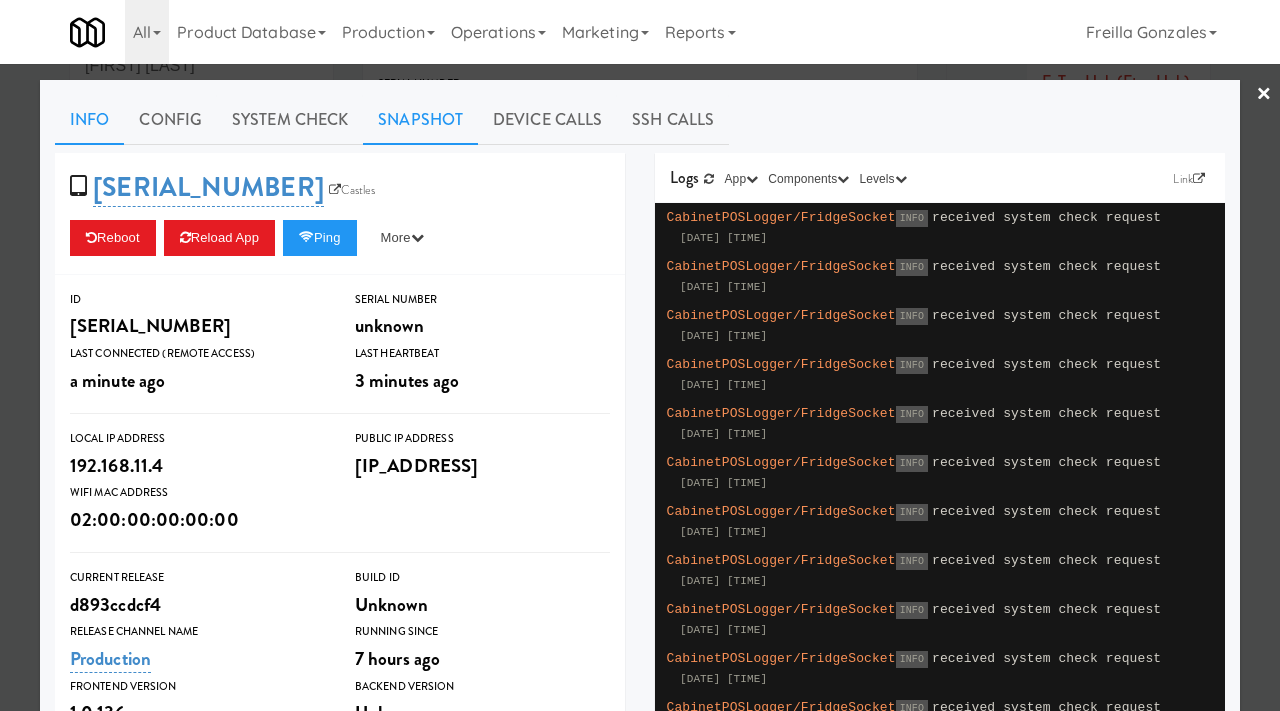 click on "Snapshot" at bounding box center (420, 120) 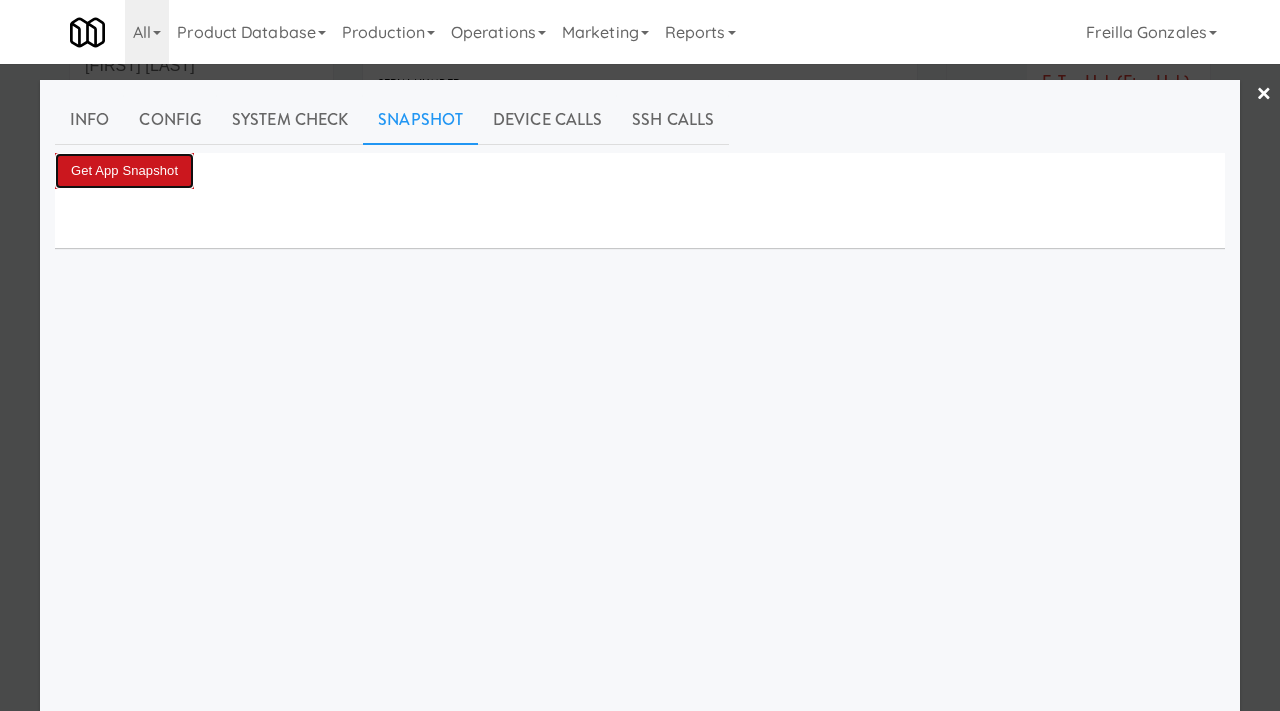 click on "Get App Snapshot" at bounding box center [124, 171] 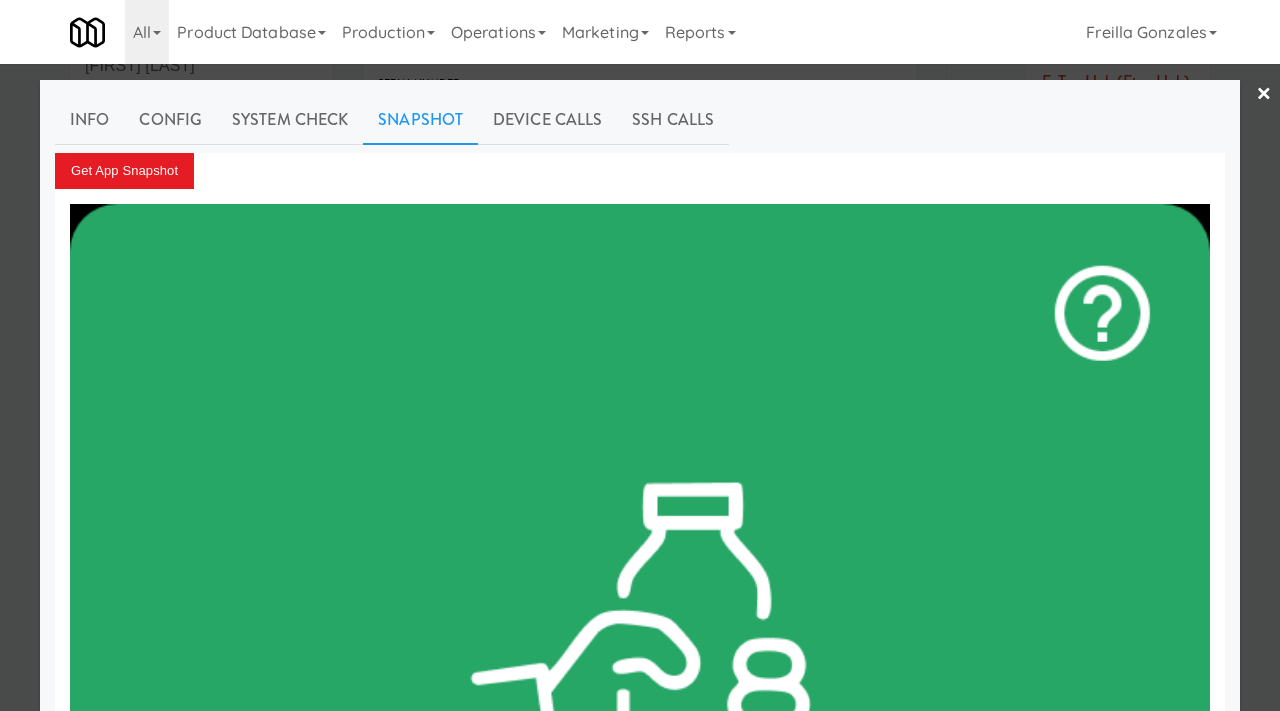 click at bounding box center [640, 355] 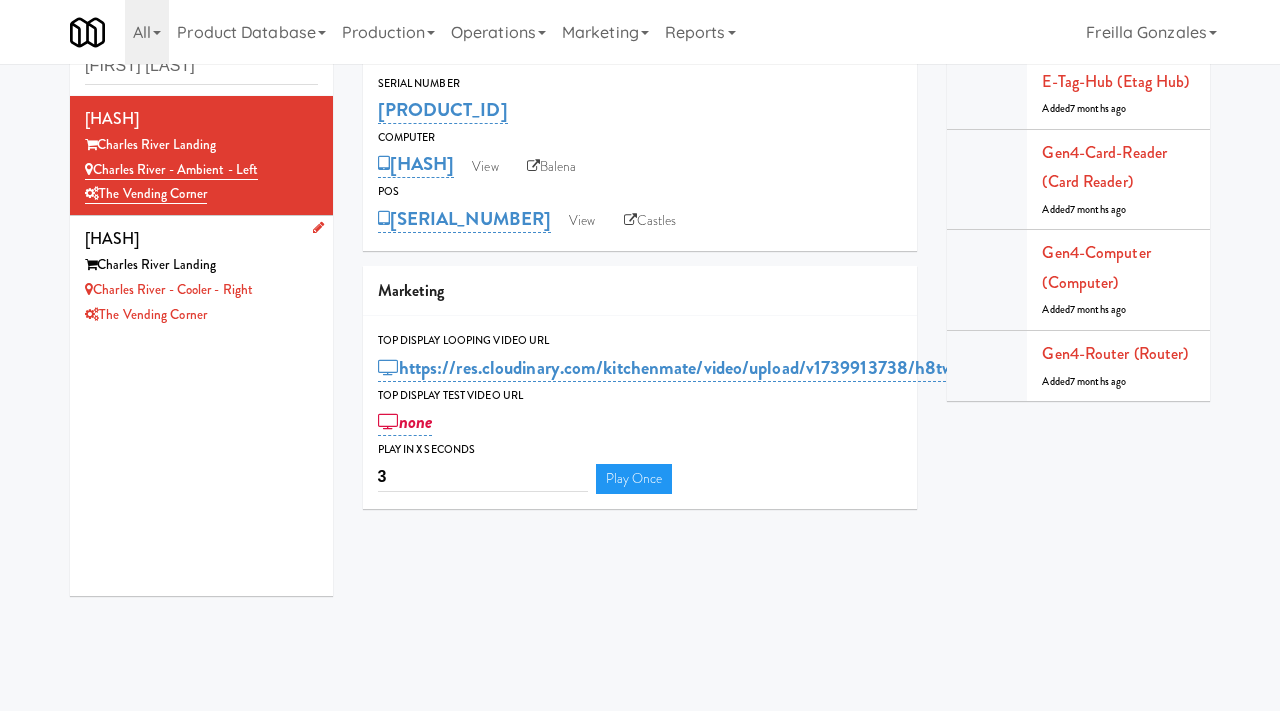 click on "The Vending Corner" at bounding box center [201, 315] 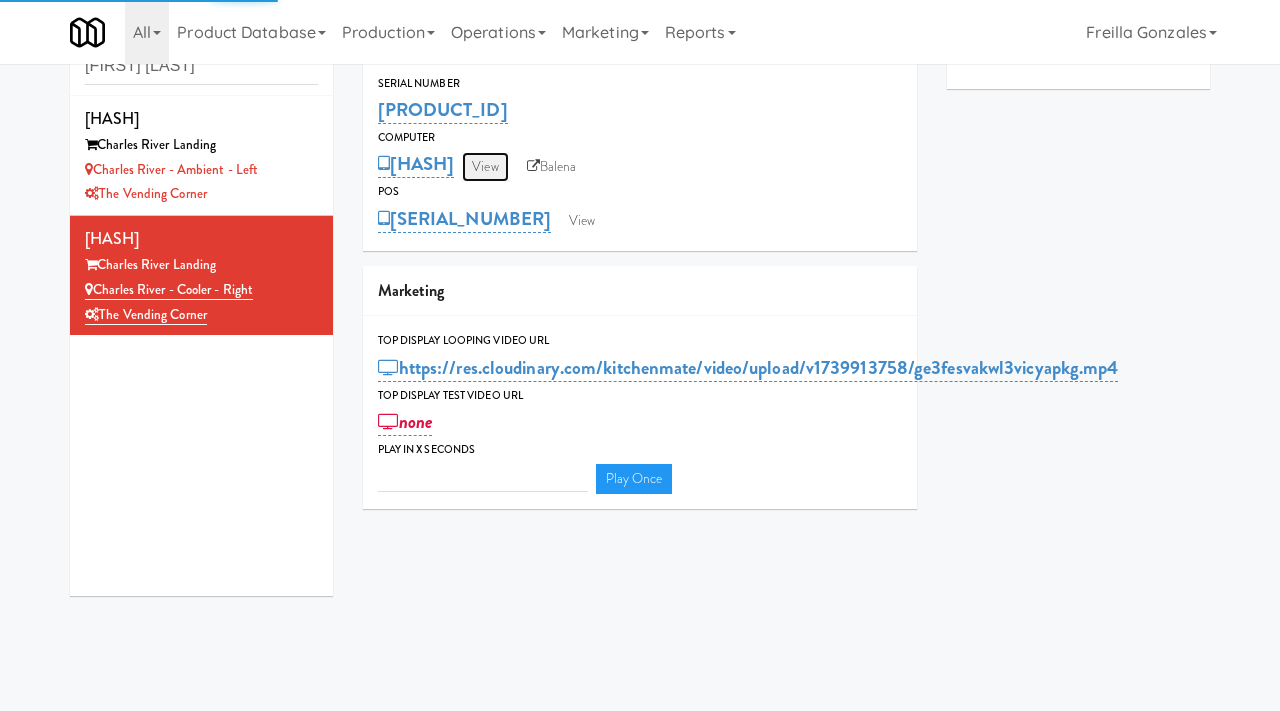 click on "View" at bounding box center [485, 167] 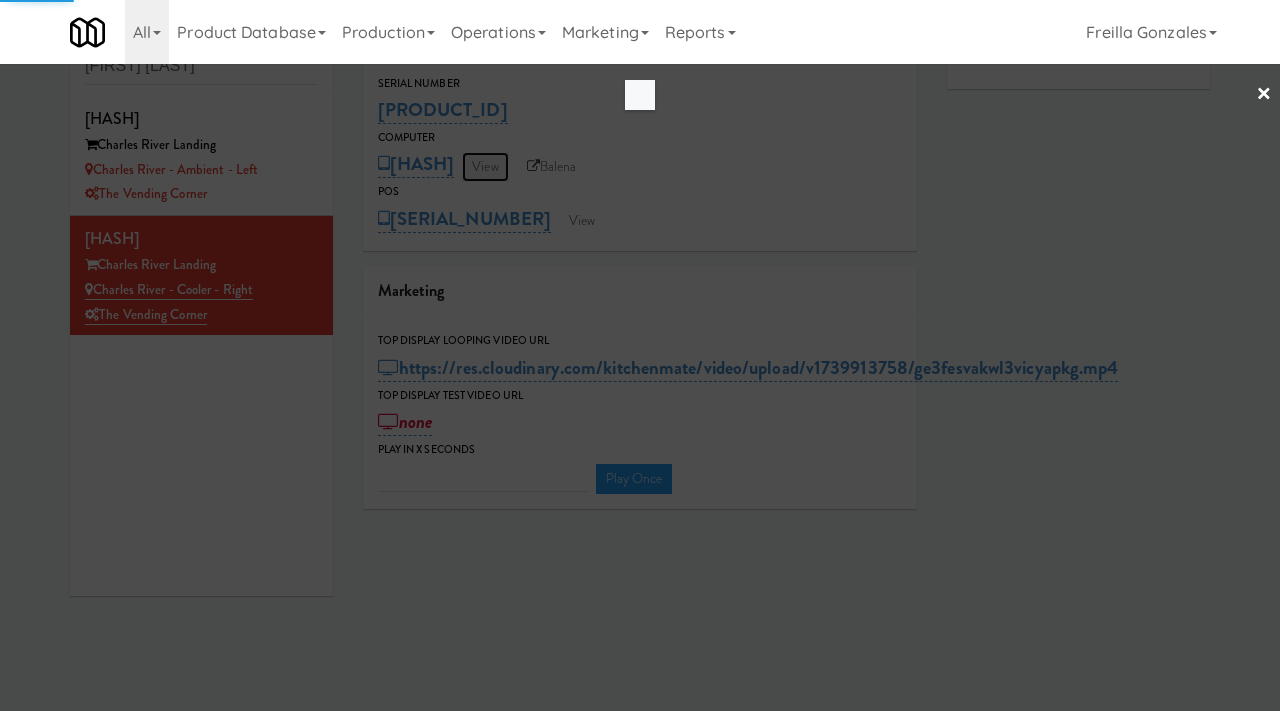type on "3" 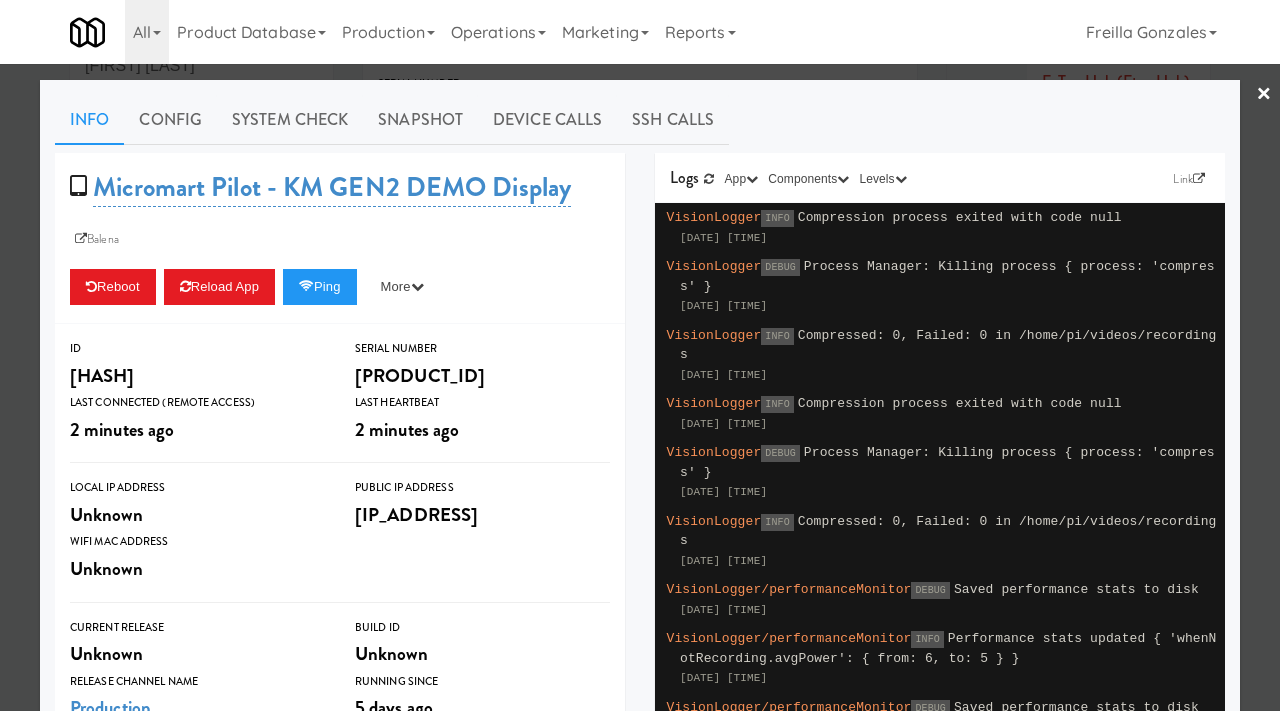 click on "System Check" at bounding box center (290, 120) 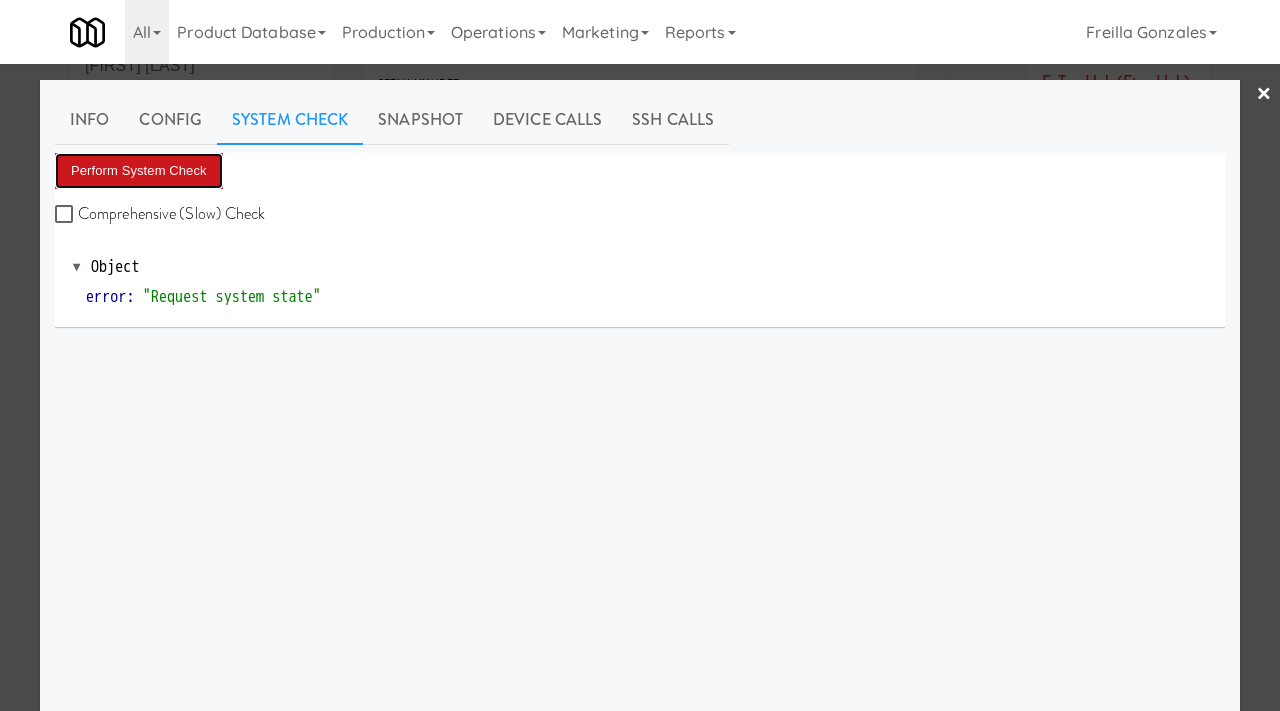click on "Perform System Check" at bounding box center (139, 171) 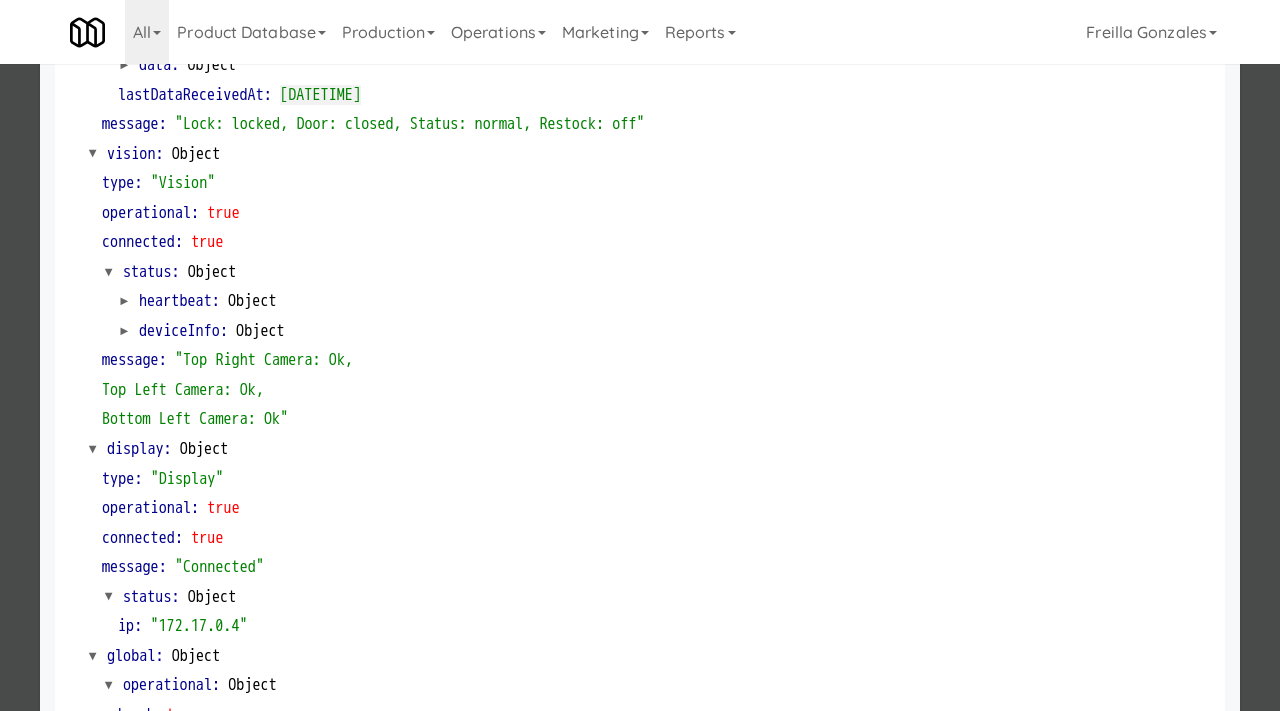 scroll, scrollTop: 842, scrollLeft: 0, axis: vertical 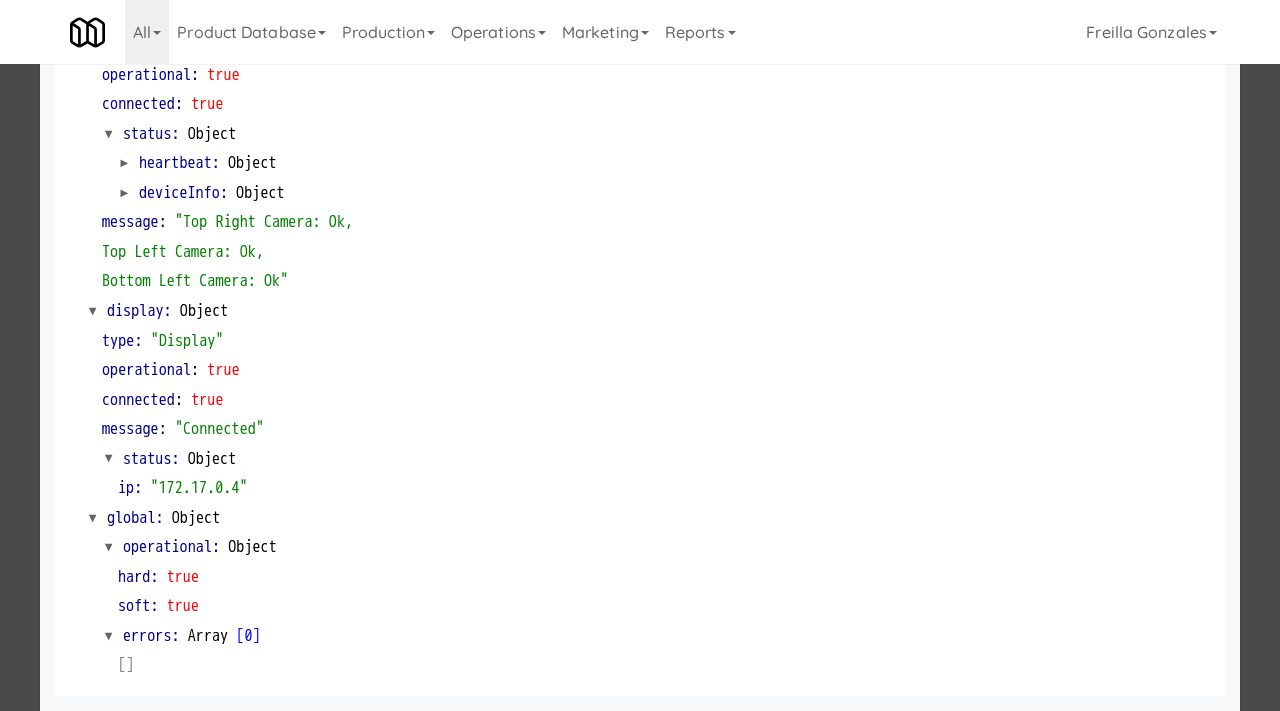 click at bounding box center [640, 355] 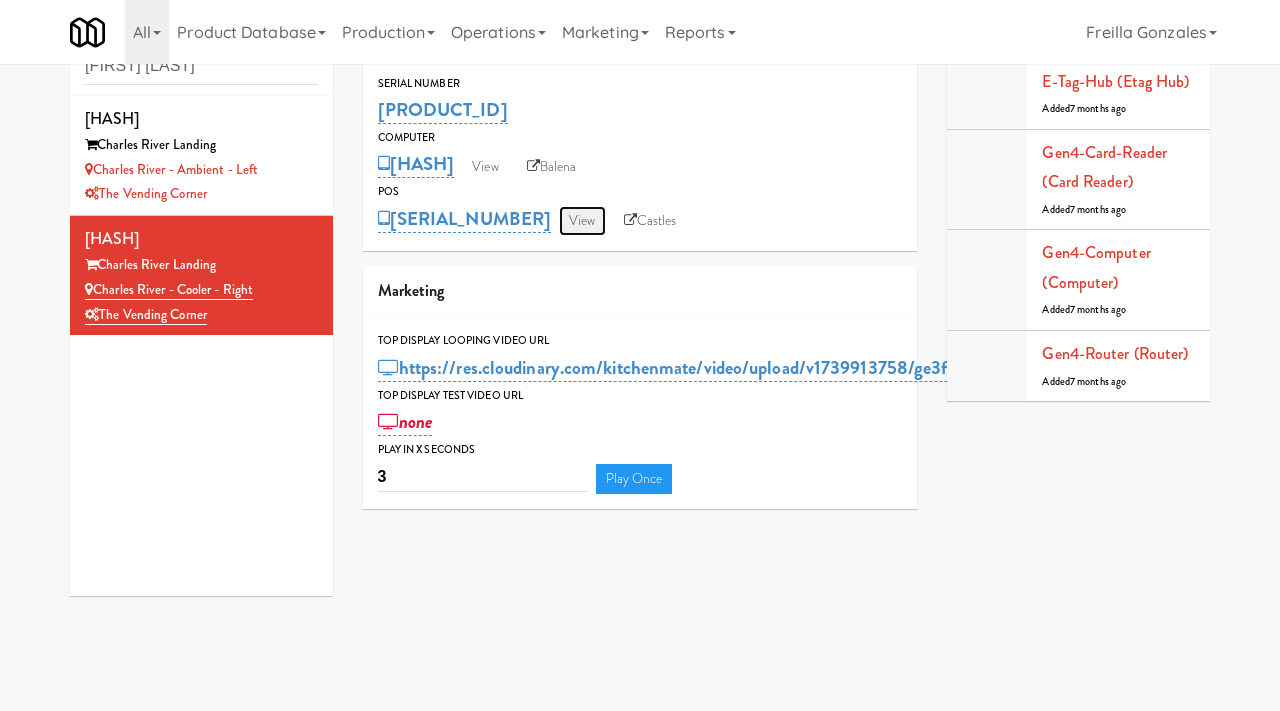 click on "View" at bounding box center [582, 221] 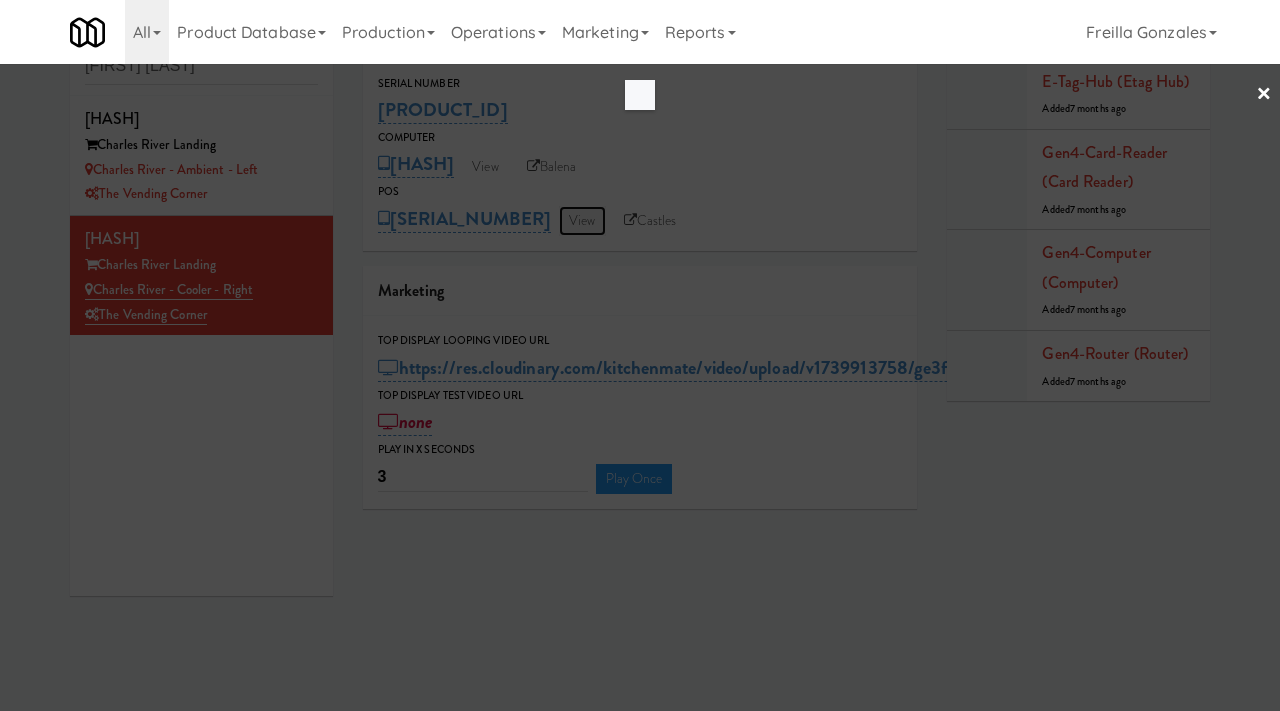 scroll, scrollTop: 0, scrollLeft: 0, axis: both 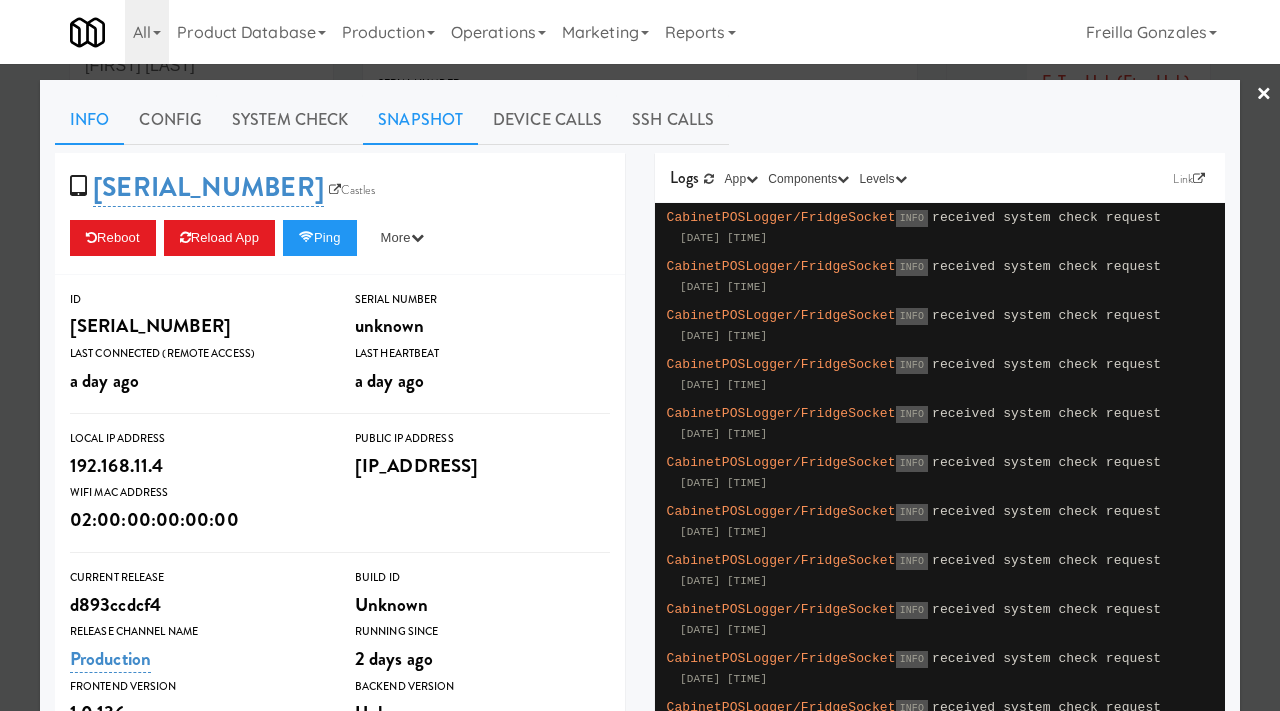click on "Snapshot" at bounding box center [420, 120] 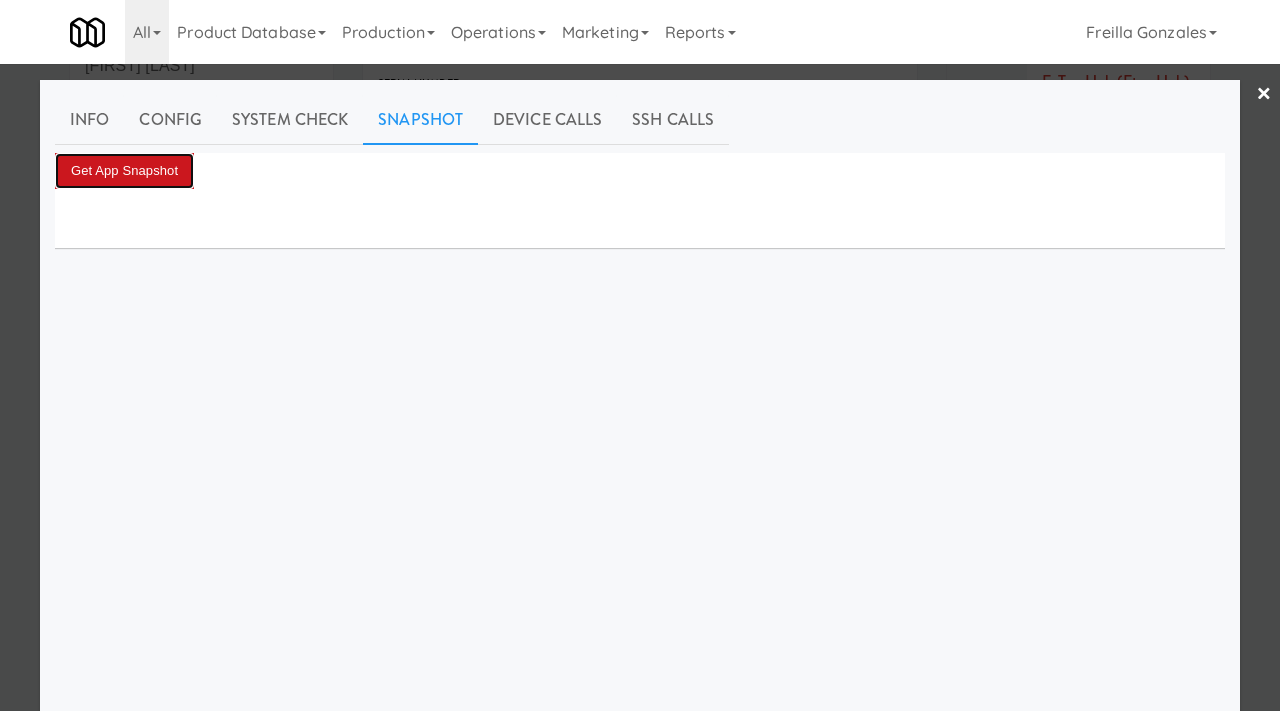 click on "Get App Snapshot" at bounding box center (124, 171) 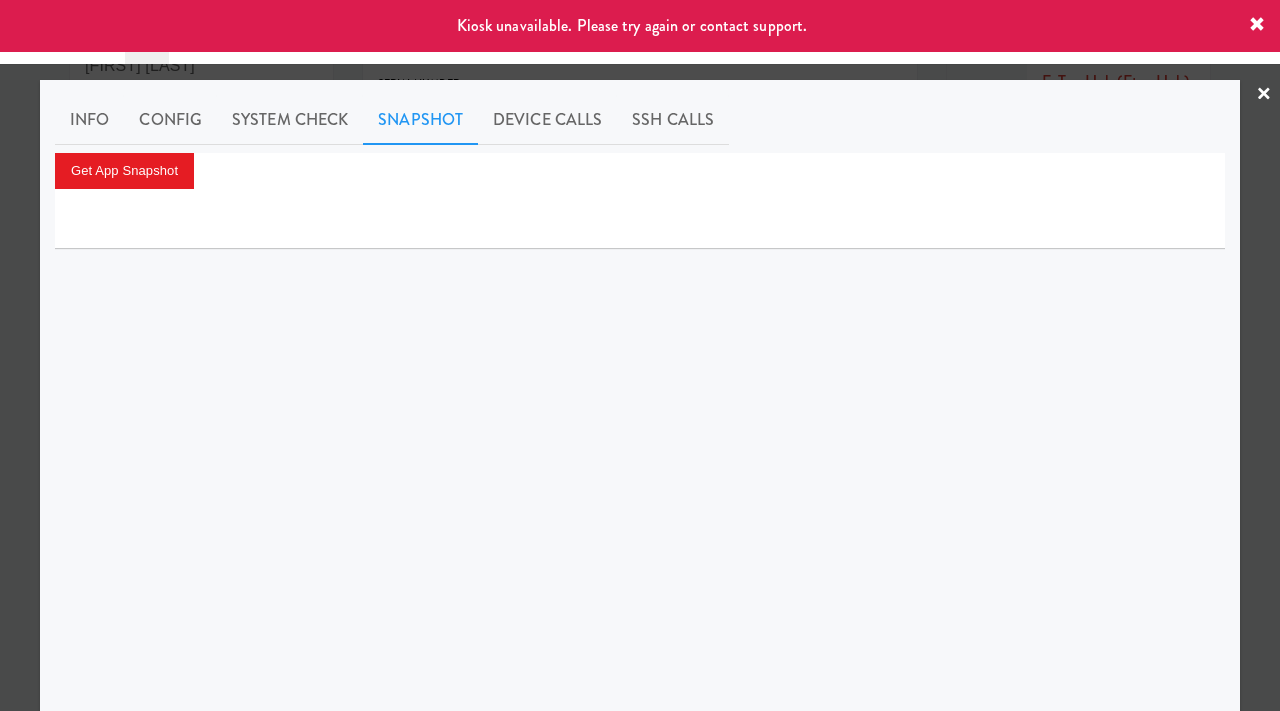 click at bounding box center [640, 355] 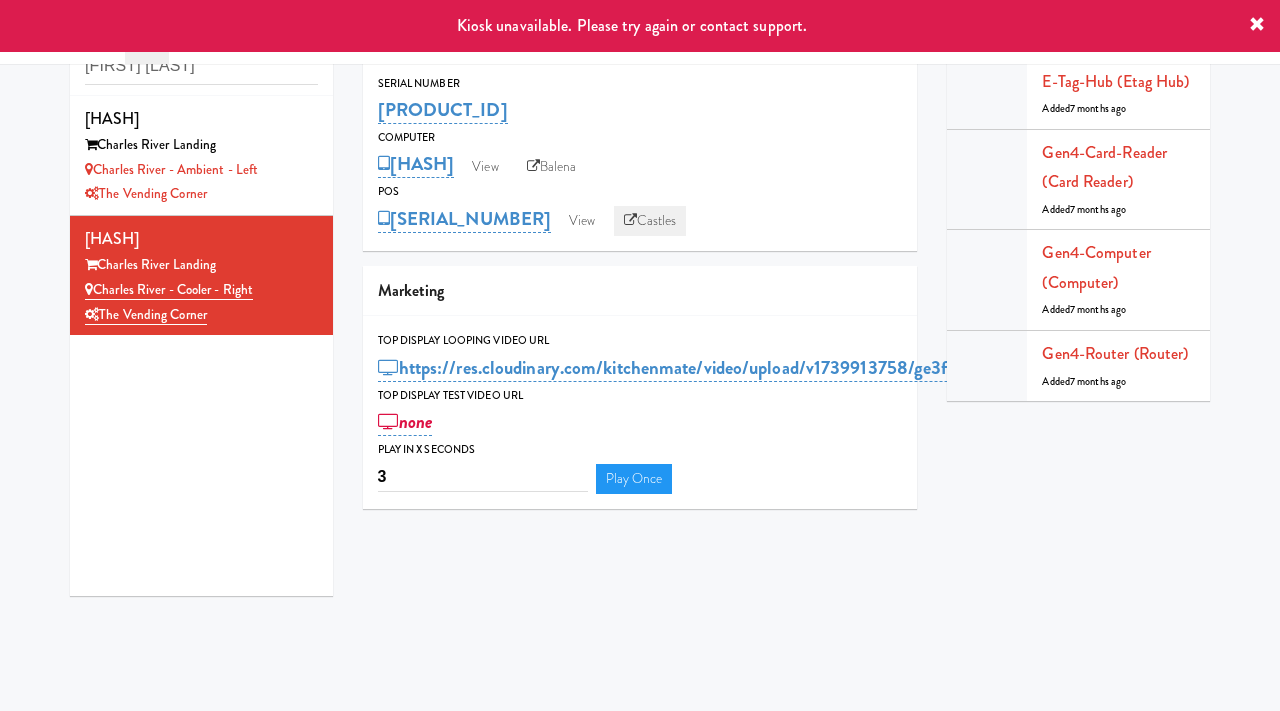 click on "Castles" at bounding box center (650, 221) 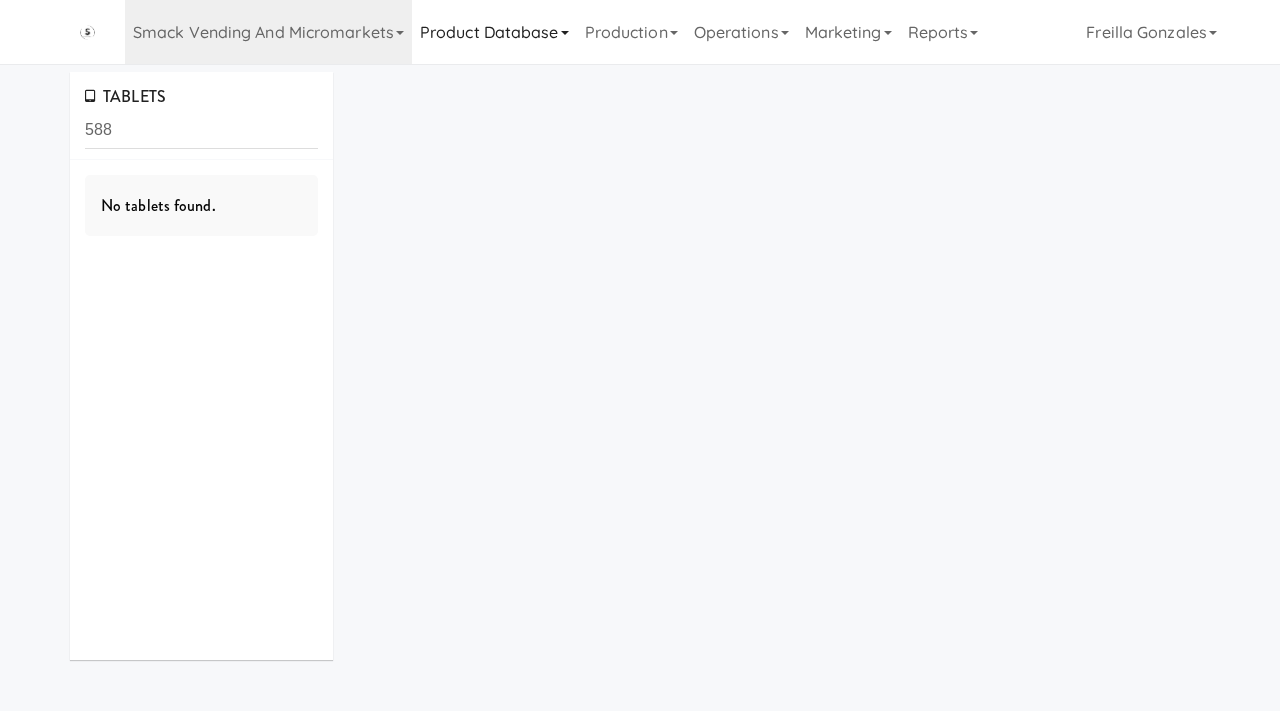 scroll, scrollTop: 0, scrollLeft: 0, axis: both 